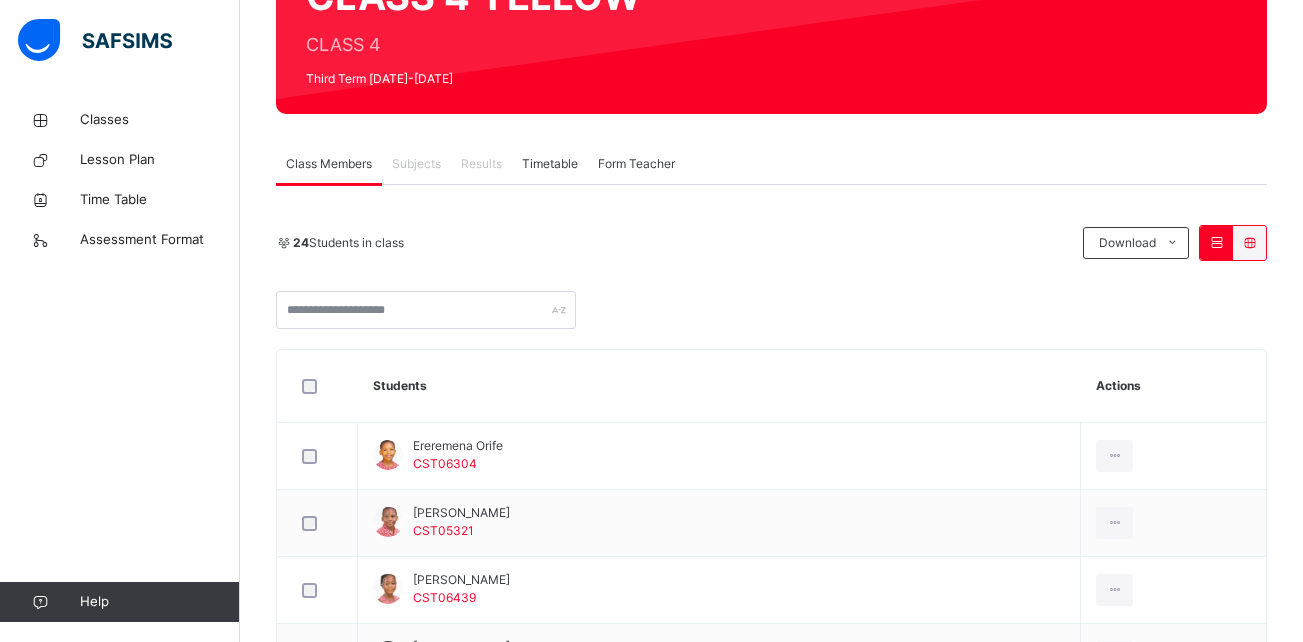 scroll, scrollTop: 231, scrollLeft: 0, axis: vertical 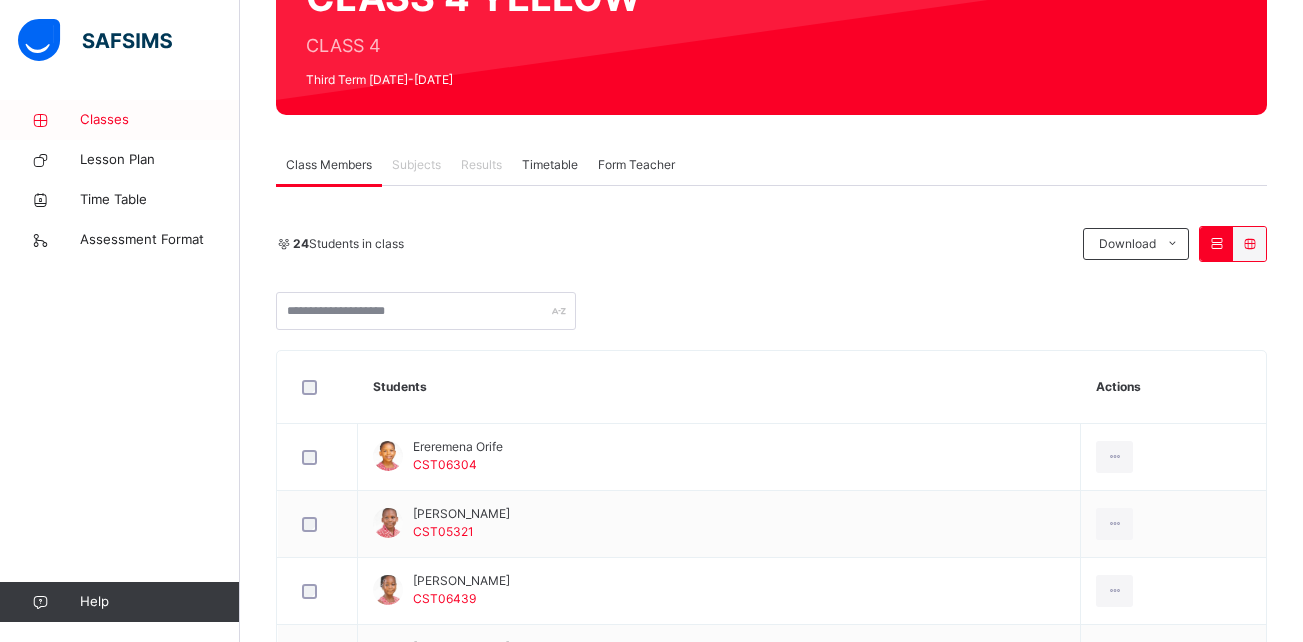 click on "Classes" at bounding box center (160, 120) 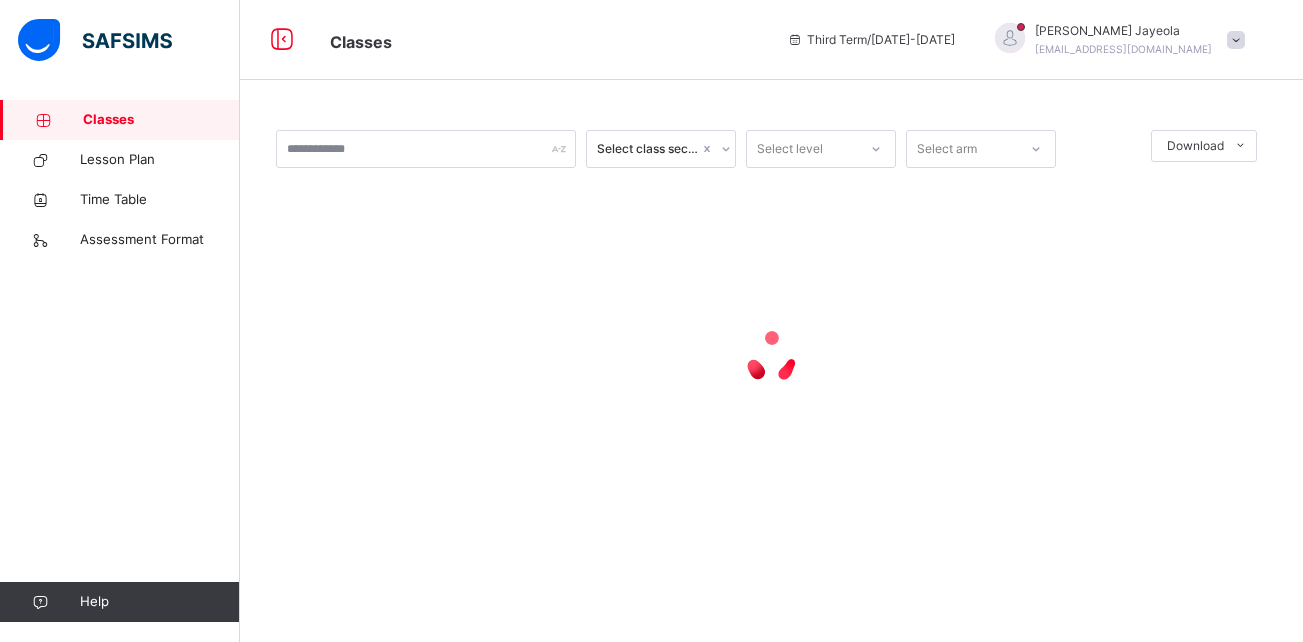 scroll, scrollTop: 0, scrollLeft: 0, axis: both 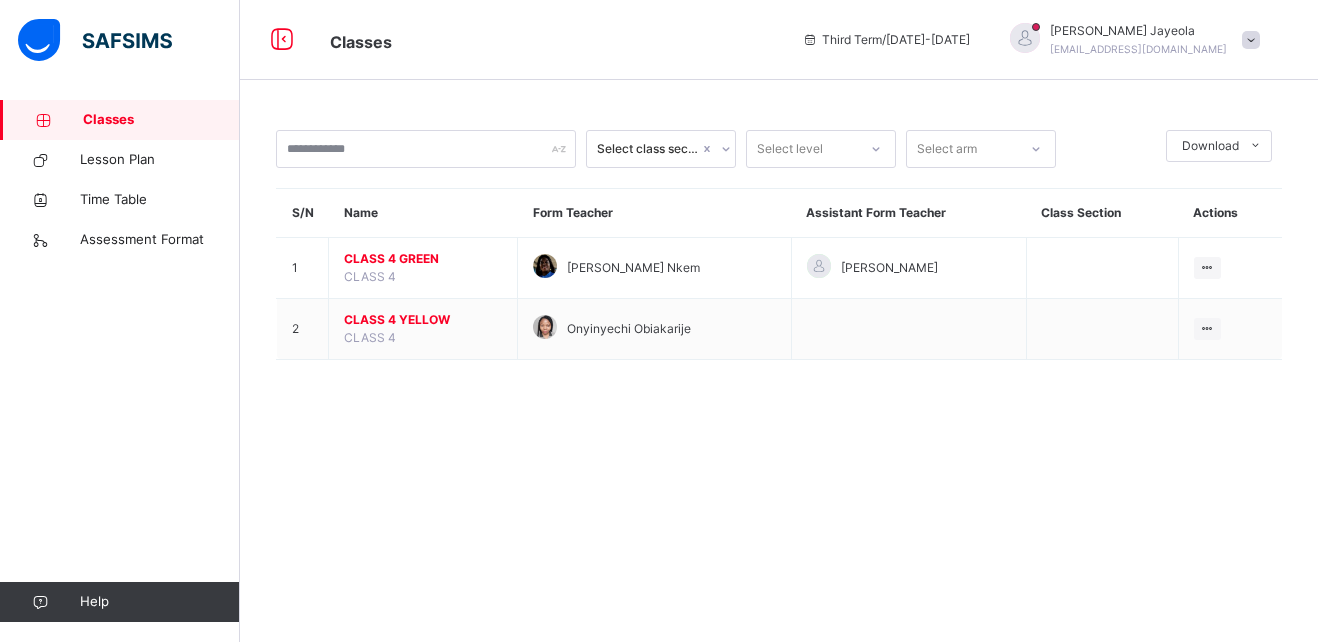 click on "CLASS 4   GREEN" at bounding box center (423, 259) 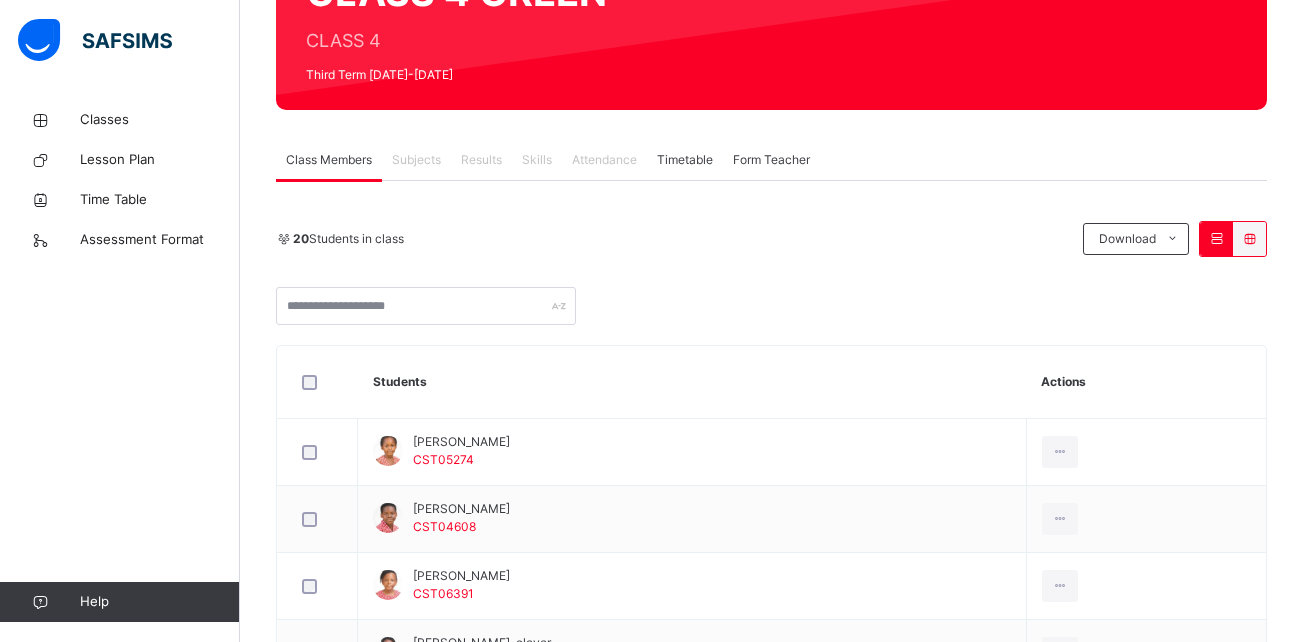 scroll, scrollTop: 235, scrollLeft: 0, axis: vertical 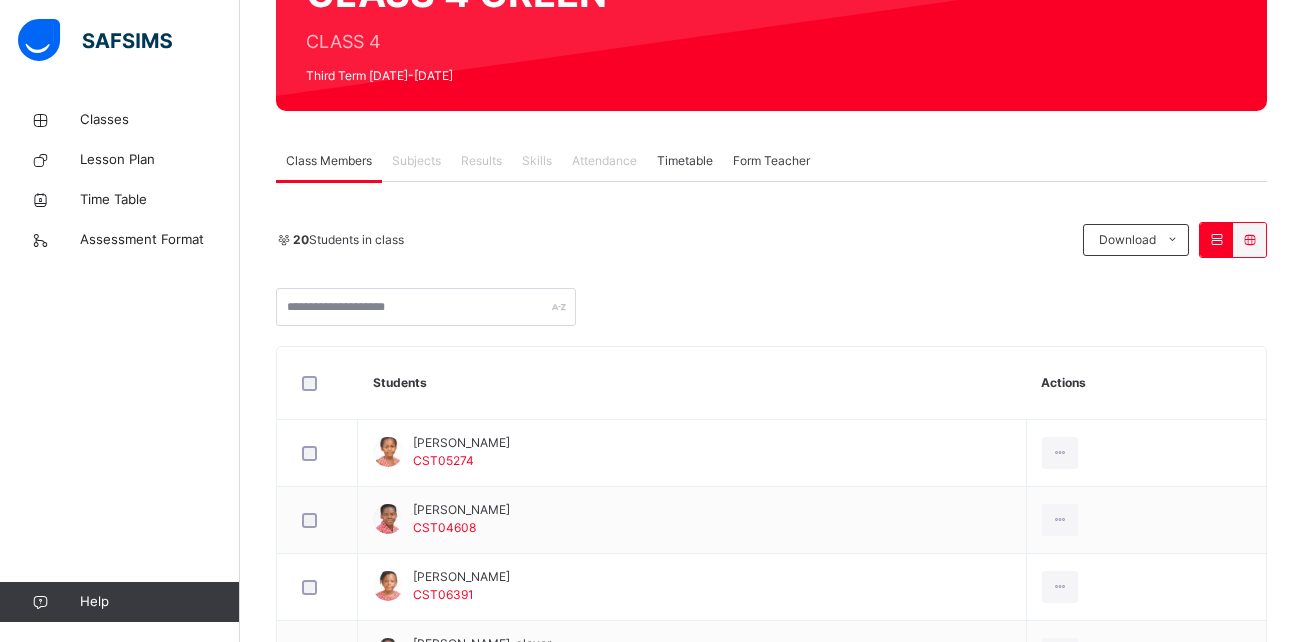 click on "Subjects" at bounding box center [416, 161] 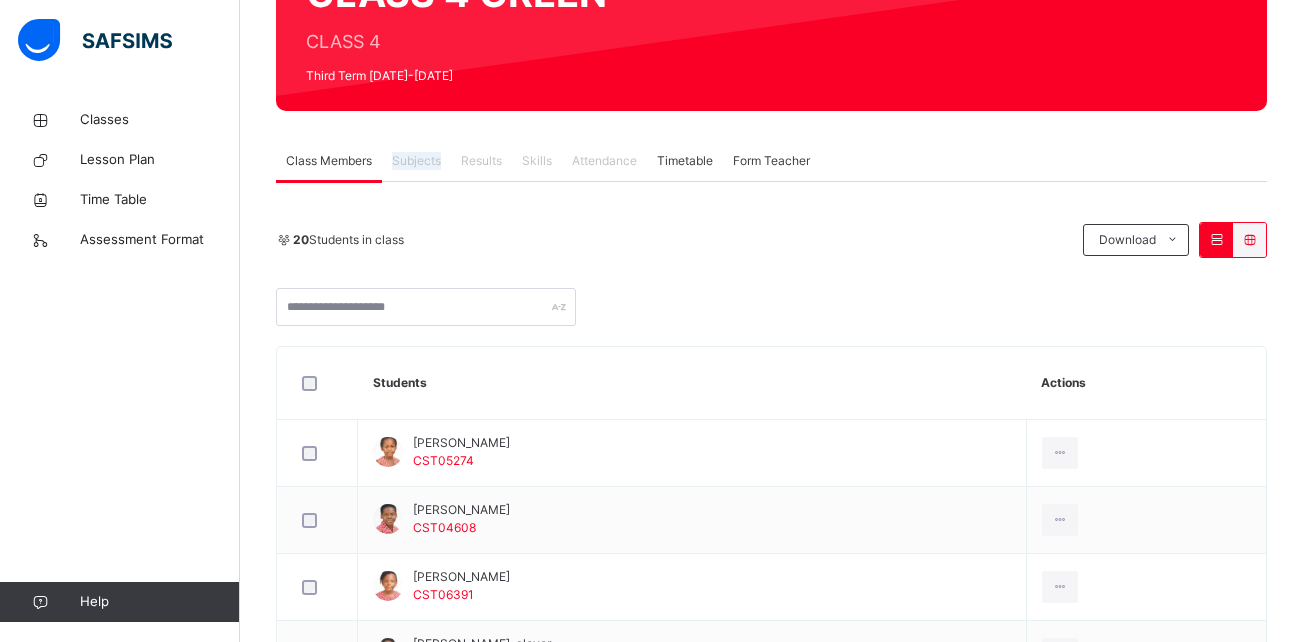 click on "Subjects" at bounding box center [416, 161] 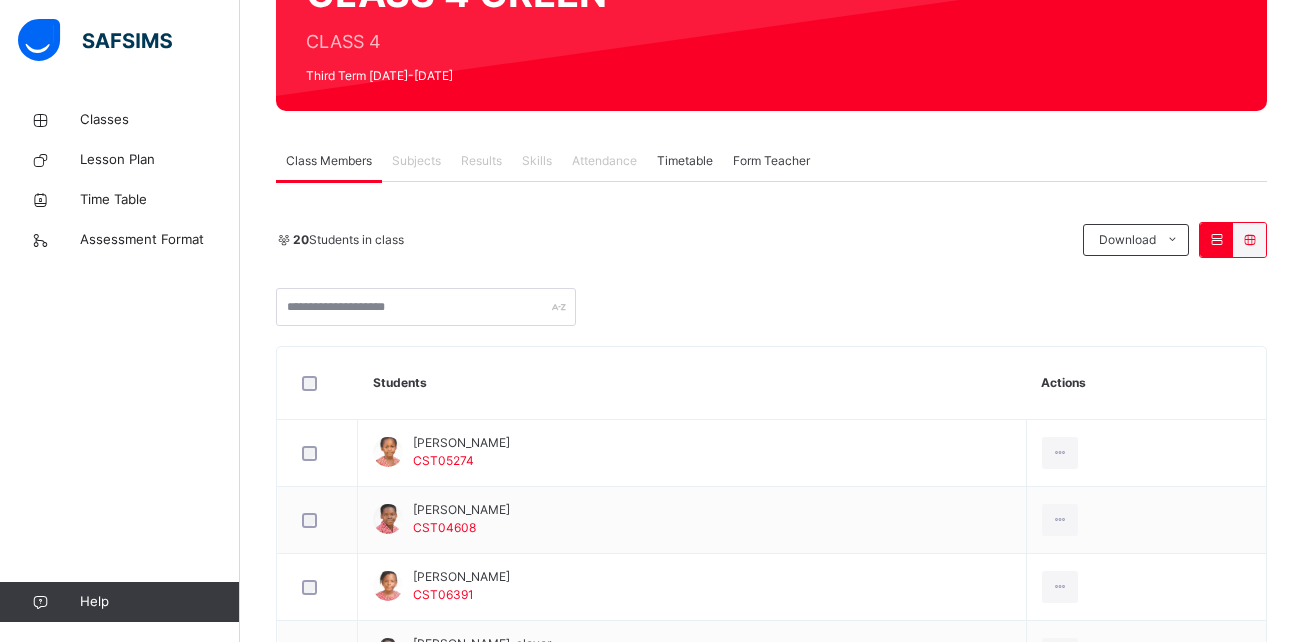 drag, startPoint x: 411, startPoint y: 164, endPoint x: 609, endPoint y: 266, distance: 222.72853 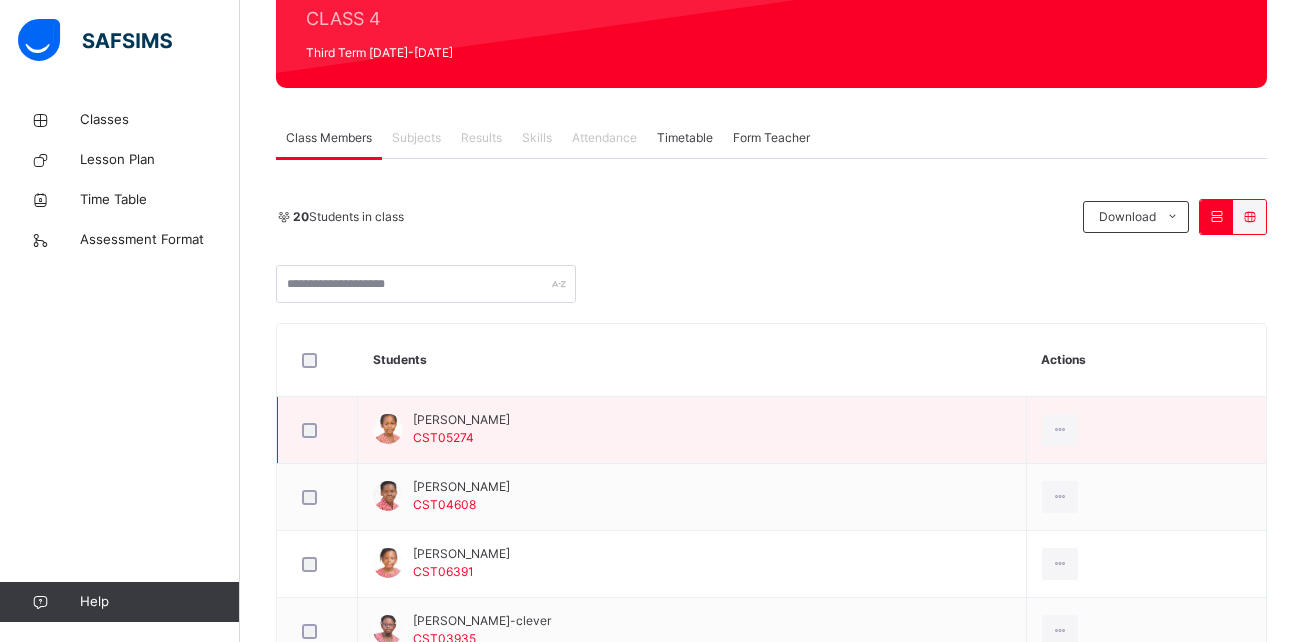 scroll, scrollTop: 257, scrollLeft: 0, axis: vertical 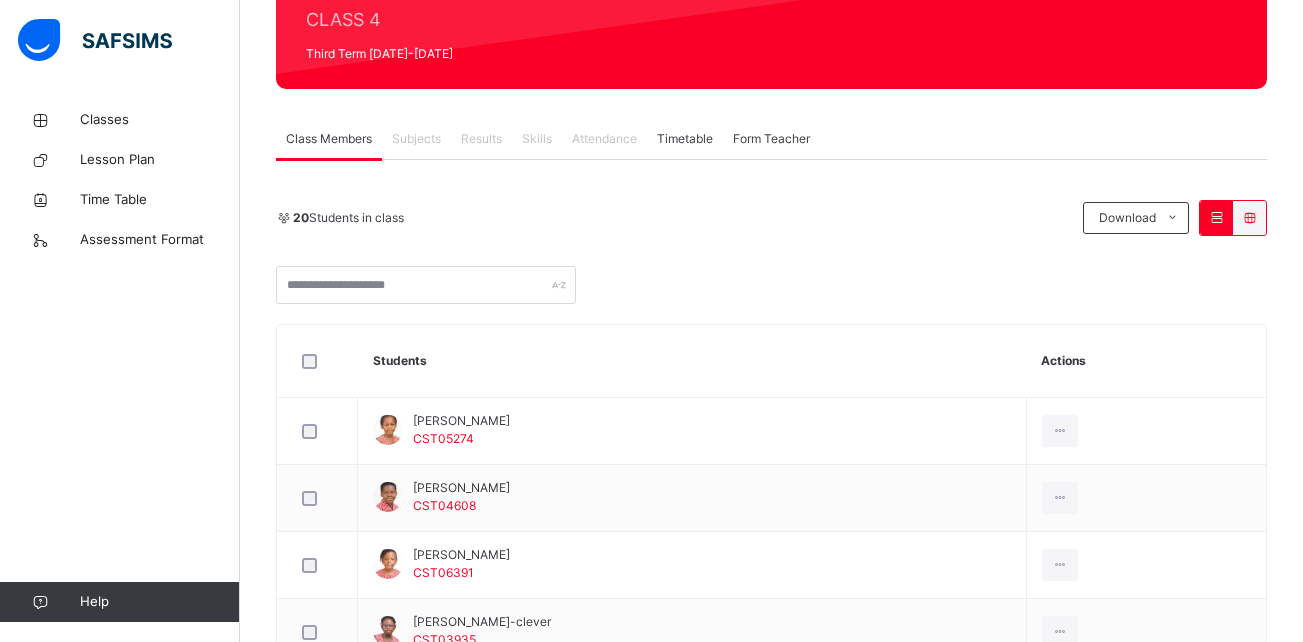 click on "Subjects" at bounding box center [416, 139] 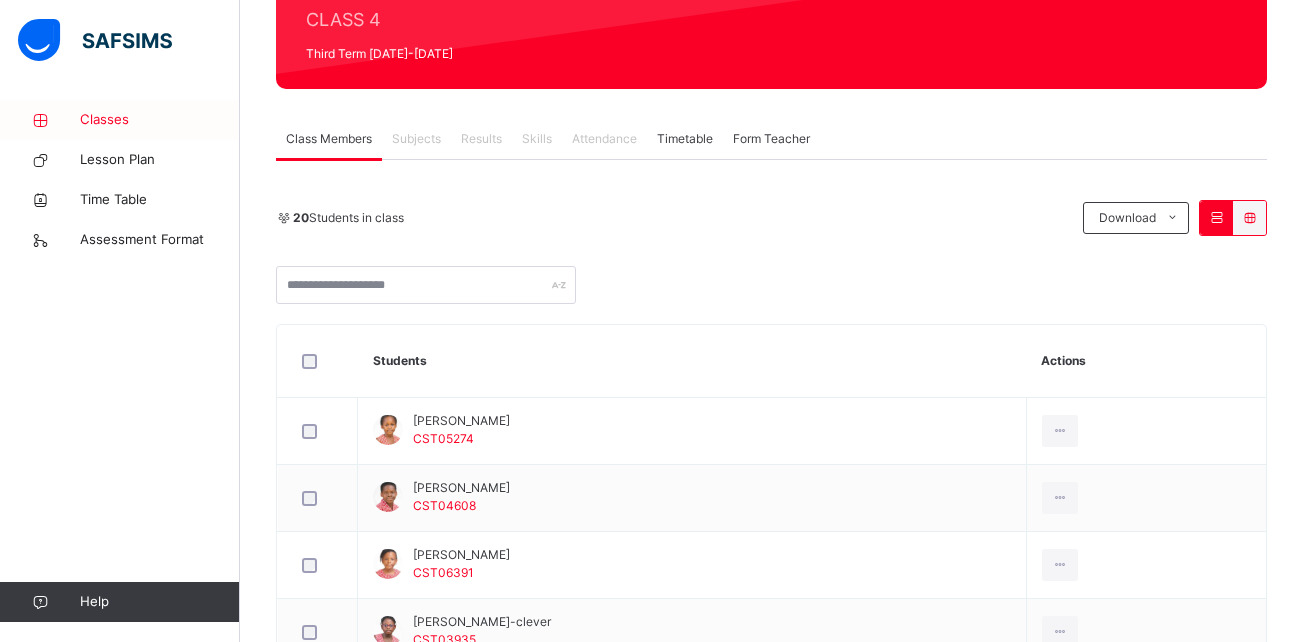 click on "Classes" at bounding box center (160, 120) 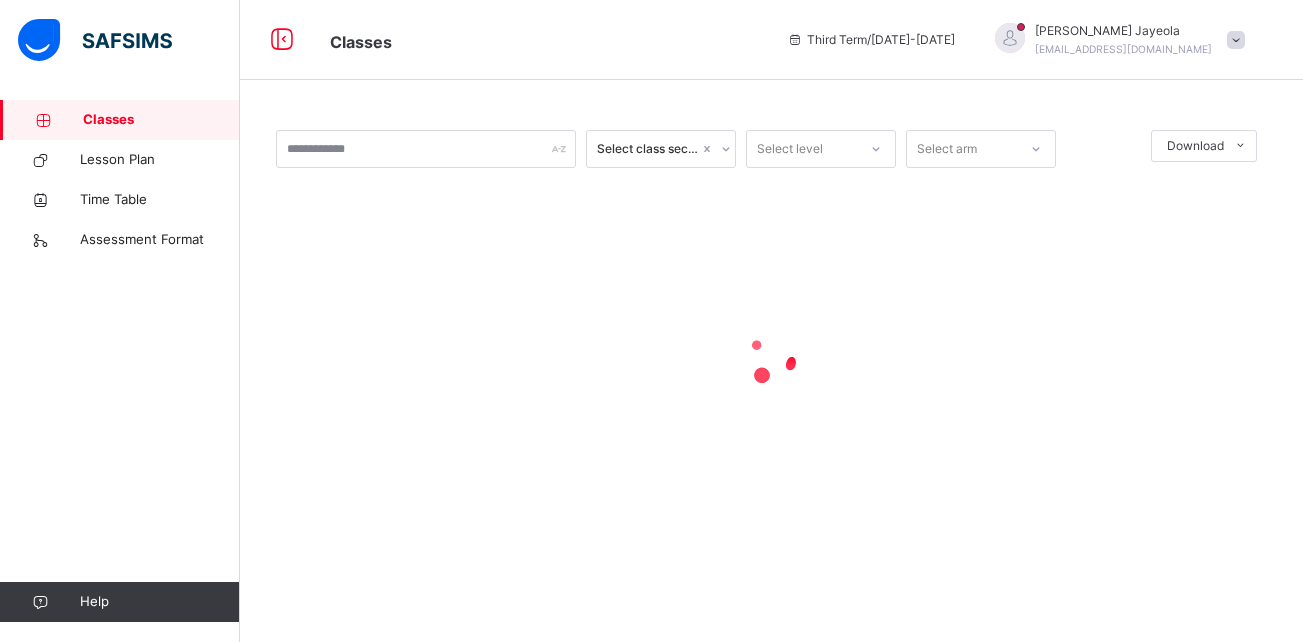scroll, scrollTop: 0, scrollLeft: 0, axis: both 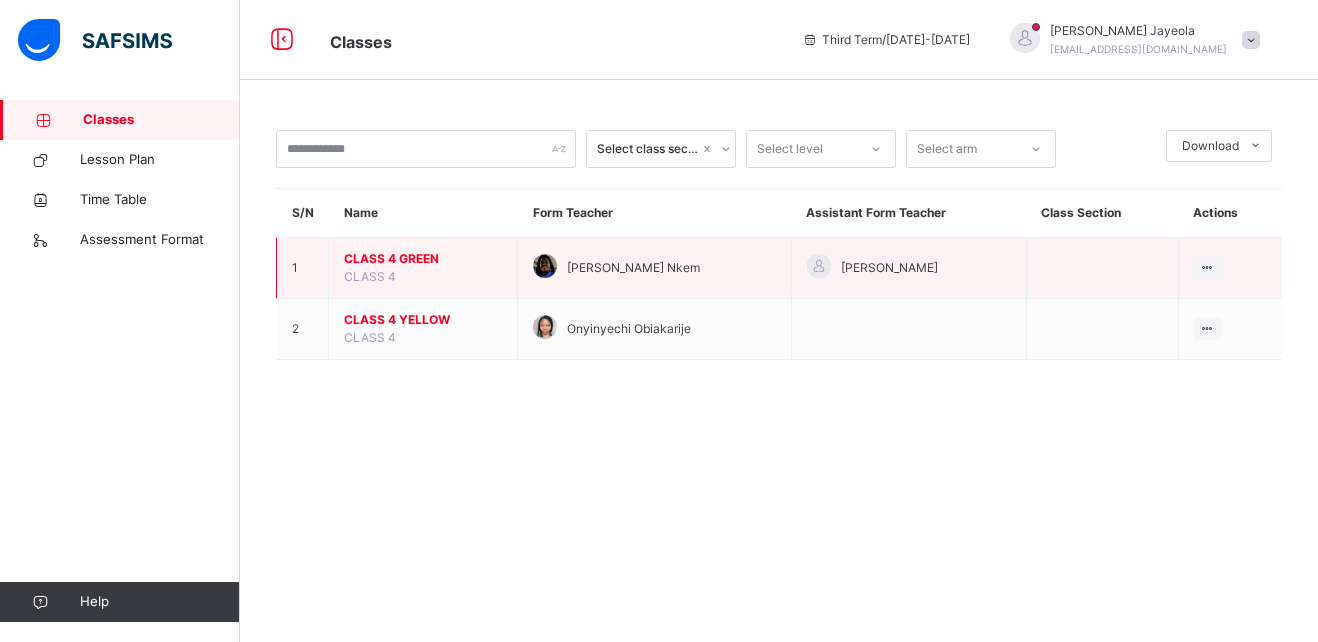 click on "CLASS 4   GREEN" at bounding box center (423, 259) 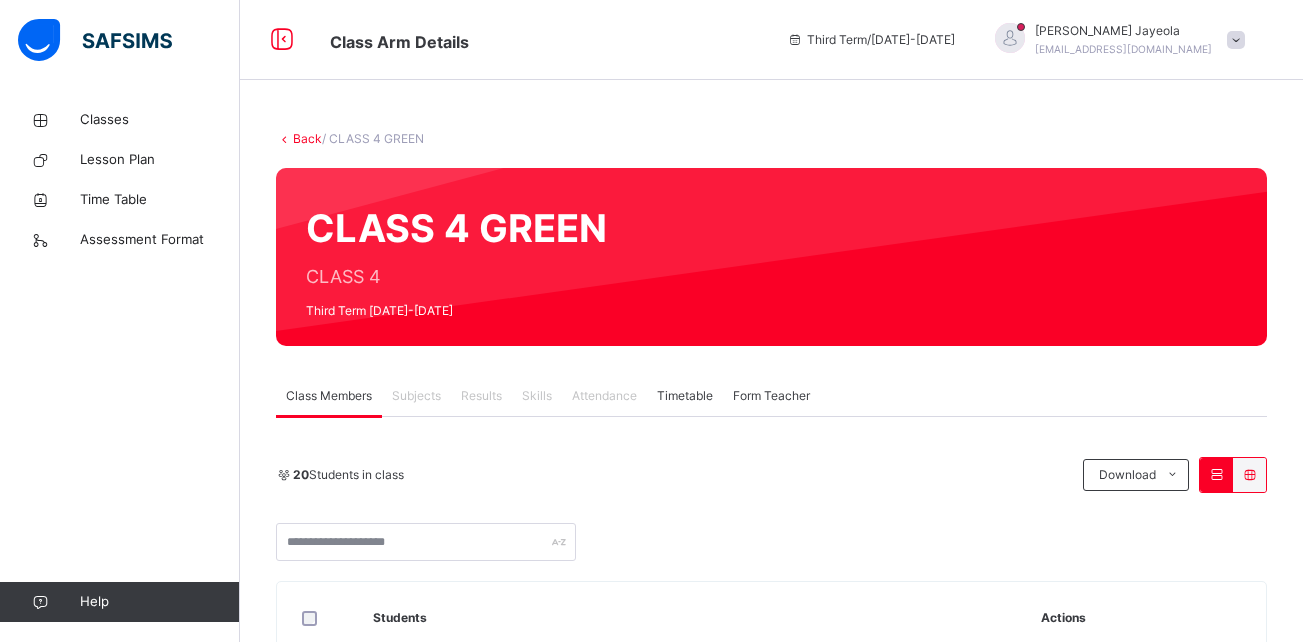 click on "Subjects" at bounding box center [416, 396] 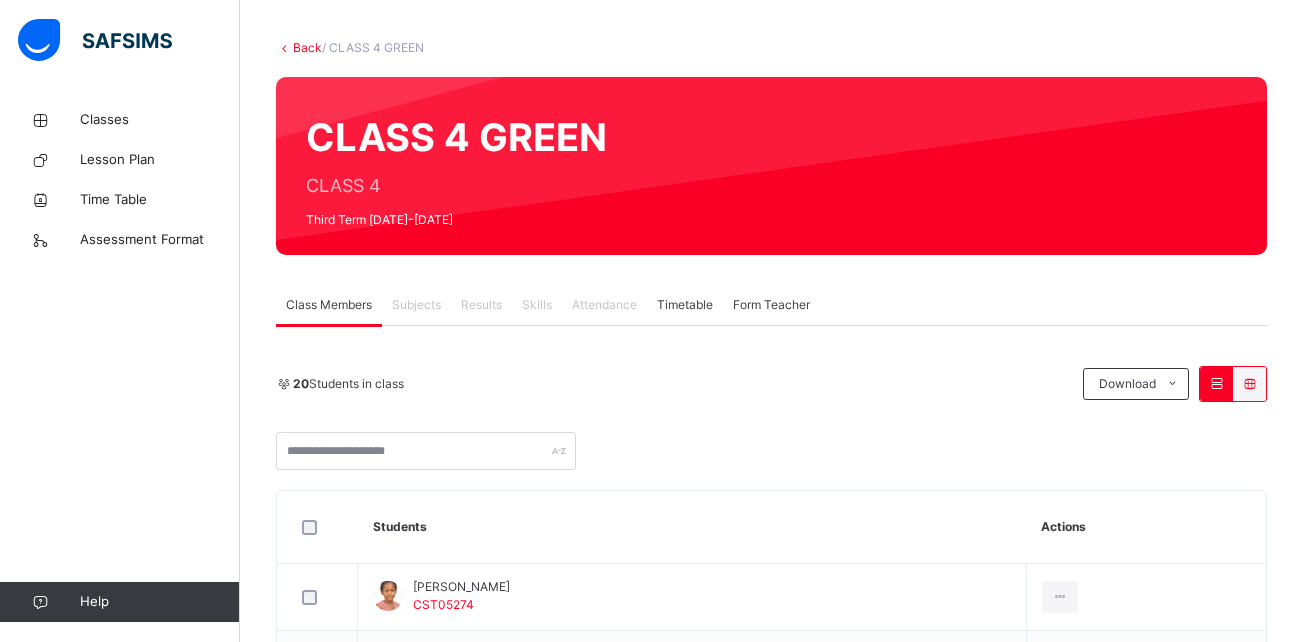 scroll, scrollTop: 0, scrollLeft: 0, axis: both 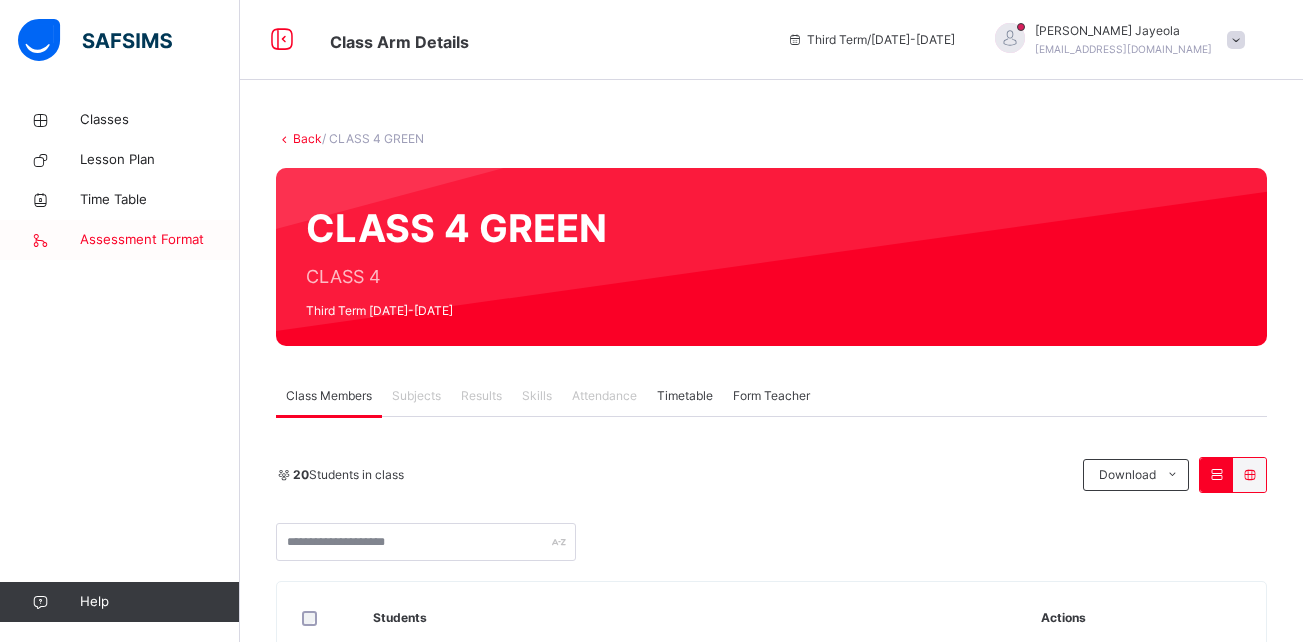 click on "Assessment Format" at bounding box center (160, 240) 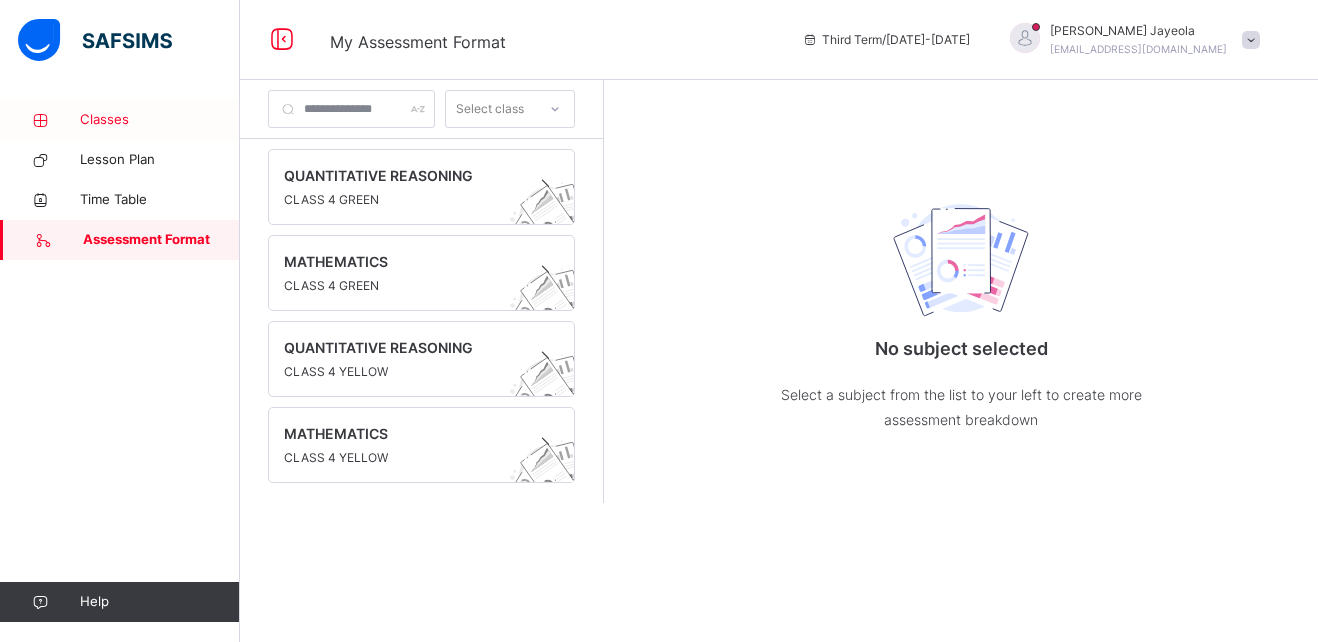 click on "Classes" at bounding box center (160, 120) 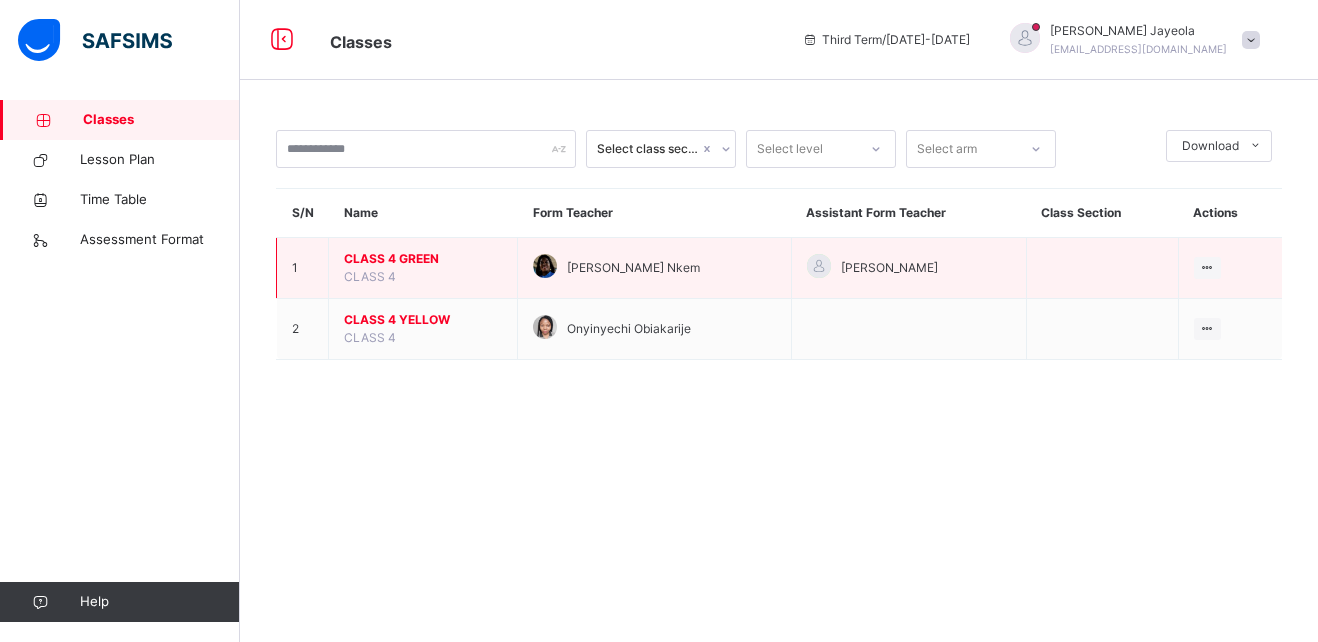 click on "CLASS 4   GREEN" at bounding box center [423, 259] 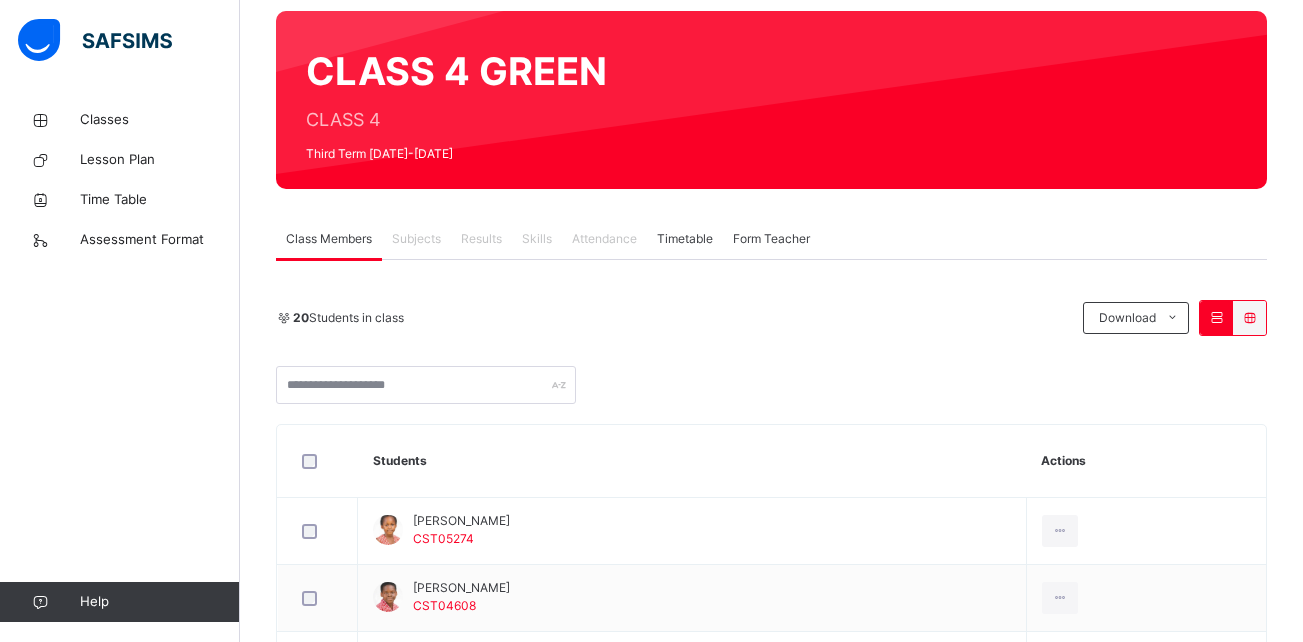 scroll, scrollTop: 156, scrollLeft: 0, axis: vertical 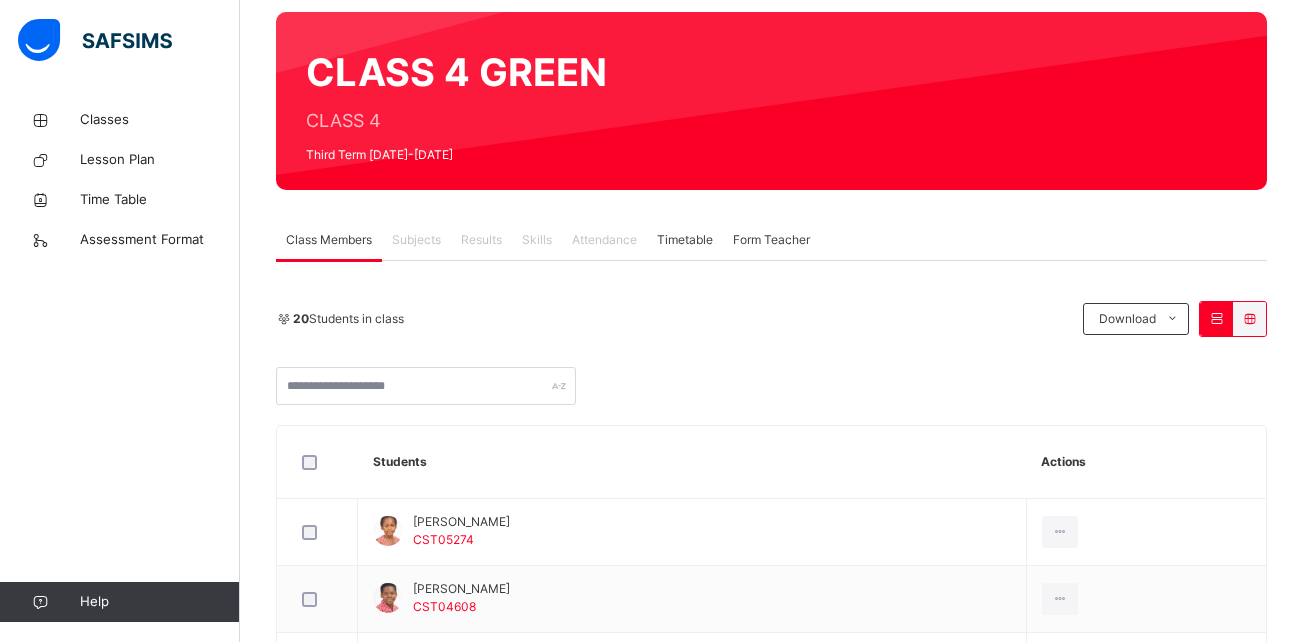 click on "Subjects" at bounding box center [416, 240] 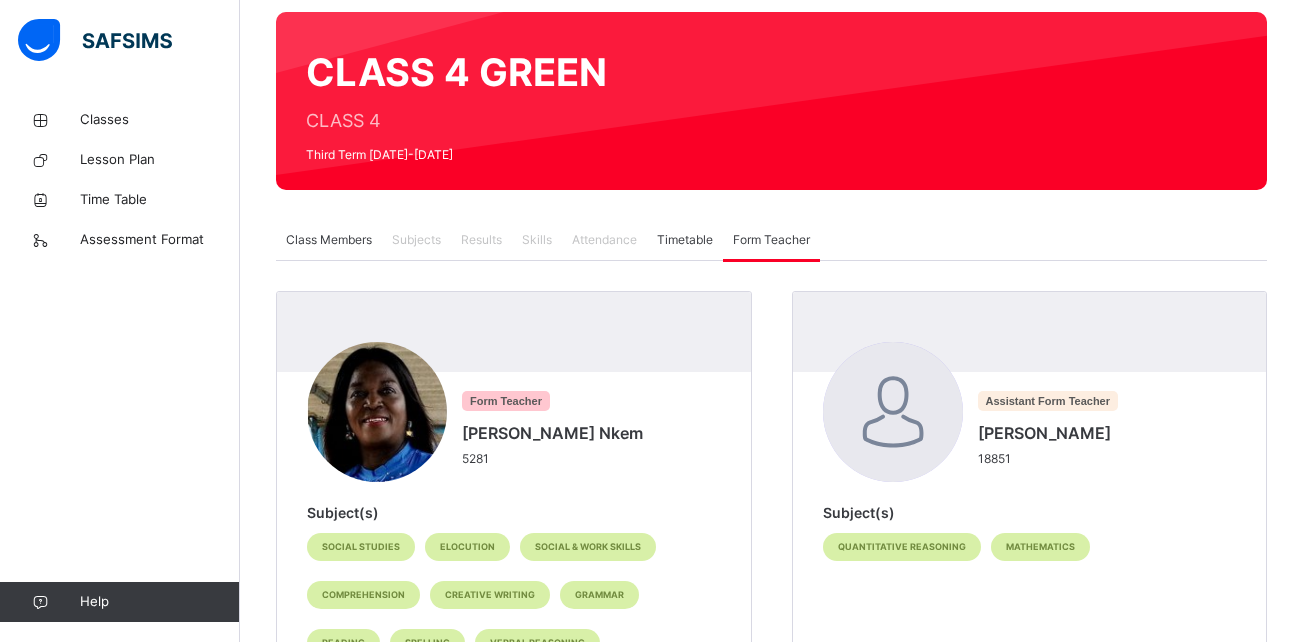 scroll, scrollTop: 232, scrollLeft: 0, axis: vertical 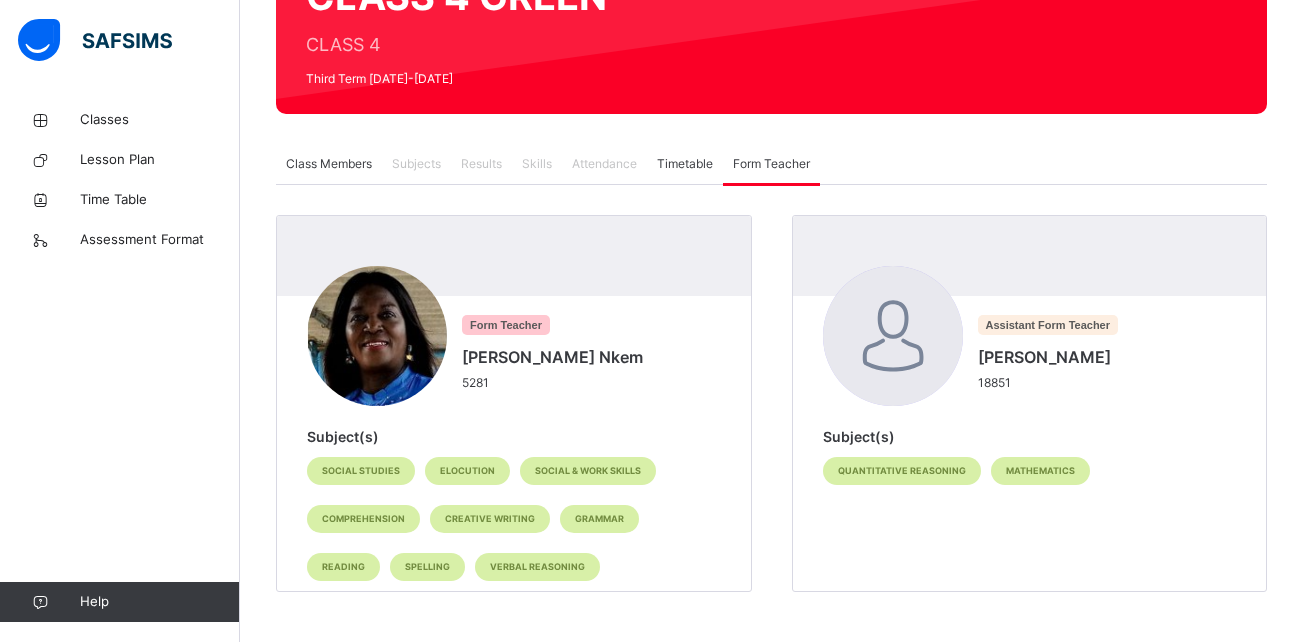 click on "Subjects" at bounding box center [416, 164] 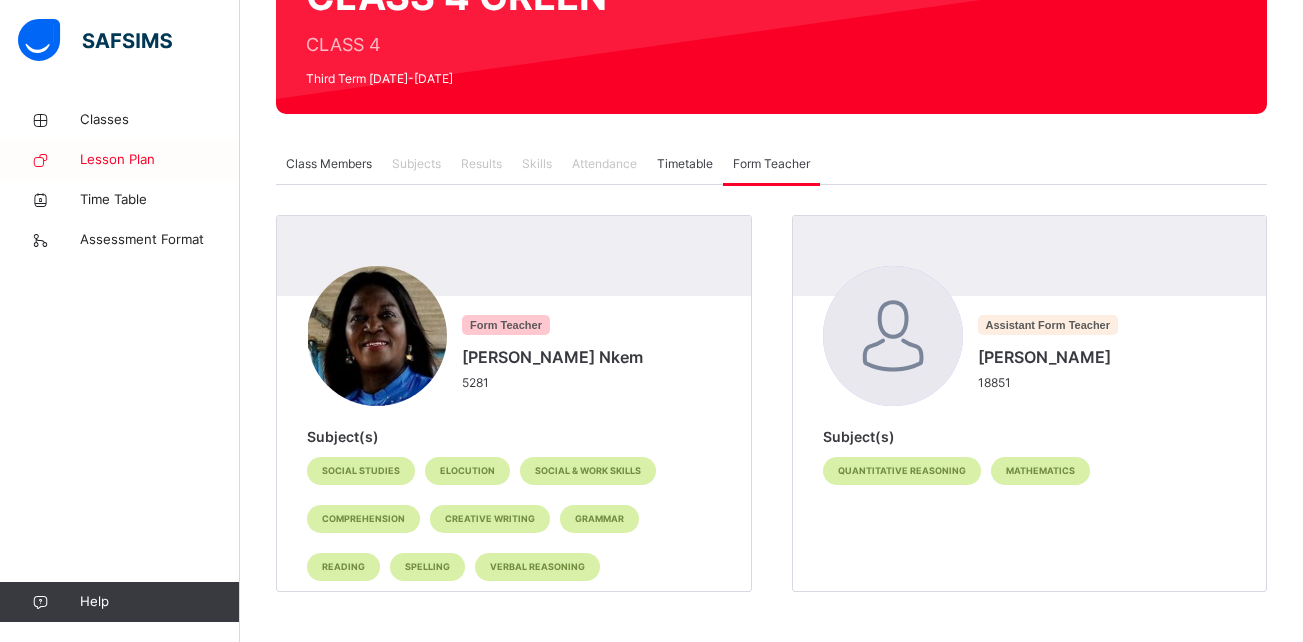 click on "Lesson Plan" at bounding box center (160, 160) 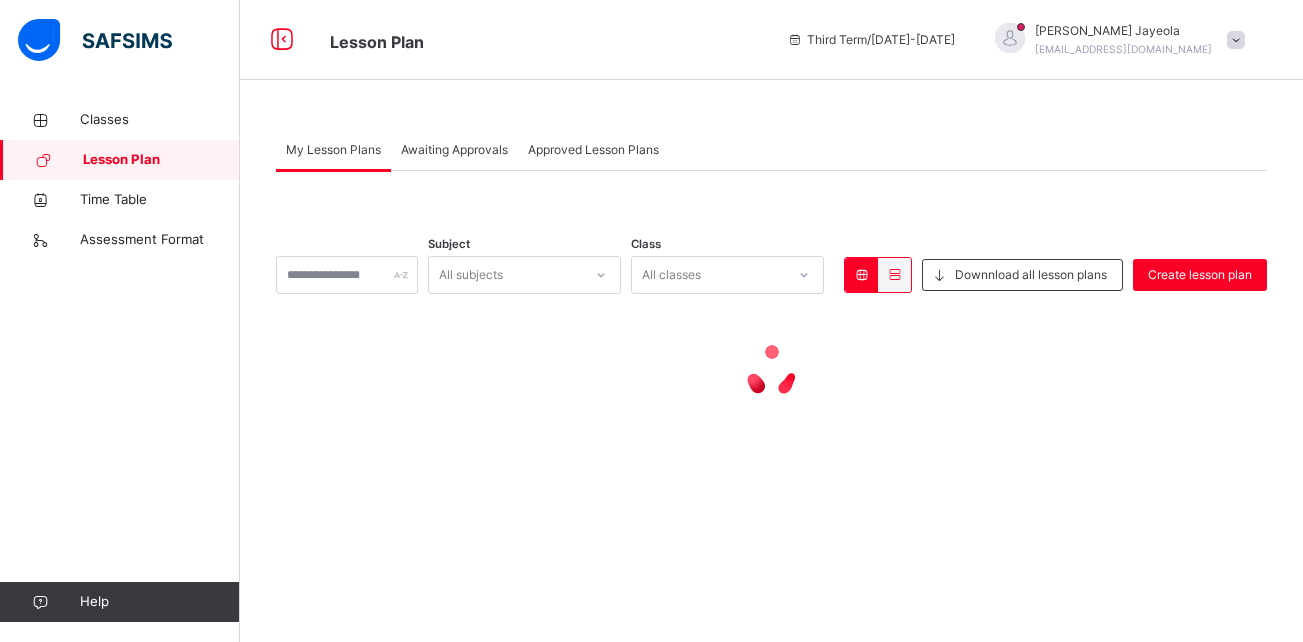 scroll, scrollTop: 0, scrollLeft: 0, axis: both 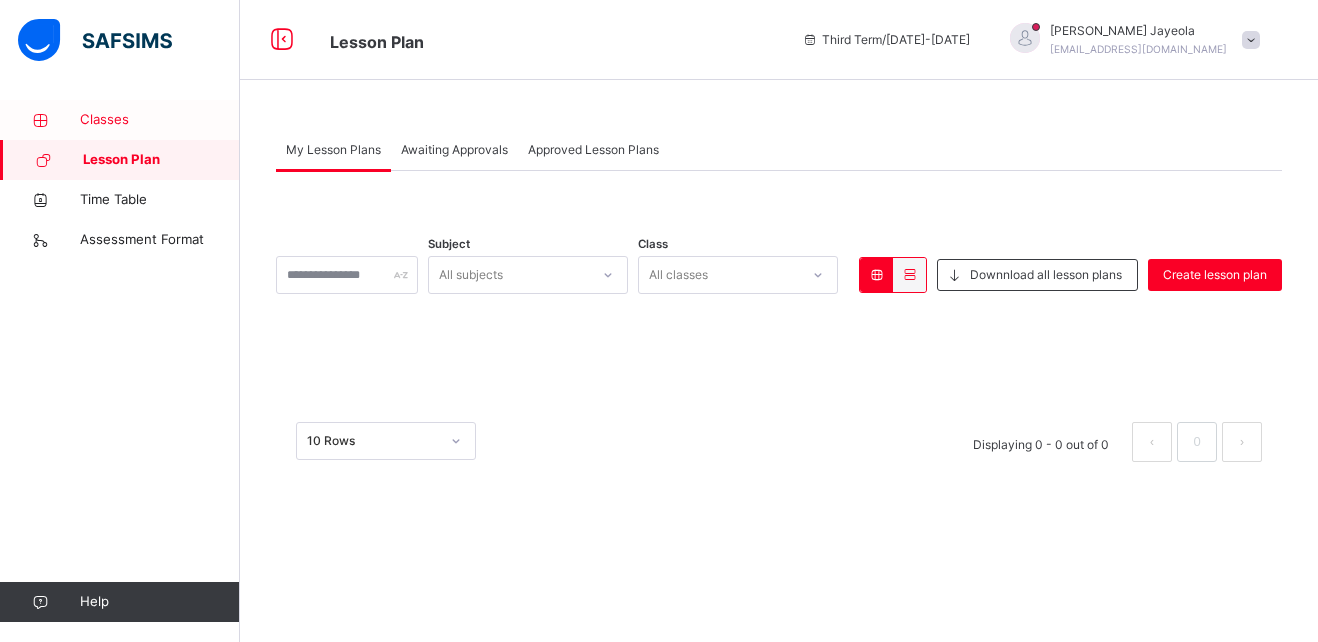 click on "Classes" at bounding box center [160, 120] 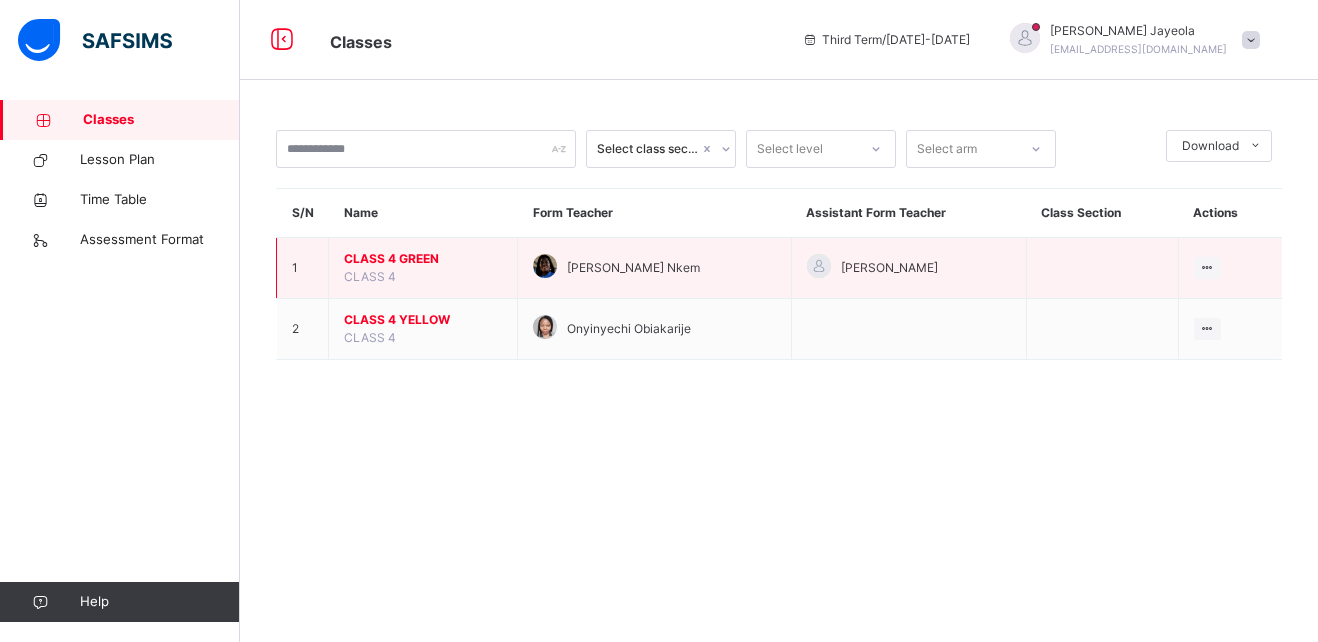 click on "CLASS 4   GREEN" at bounding box center [423, 259] 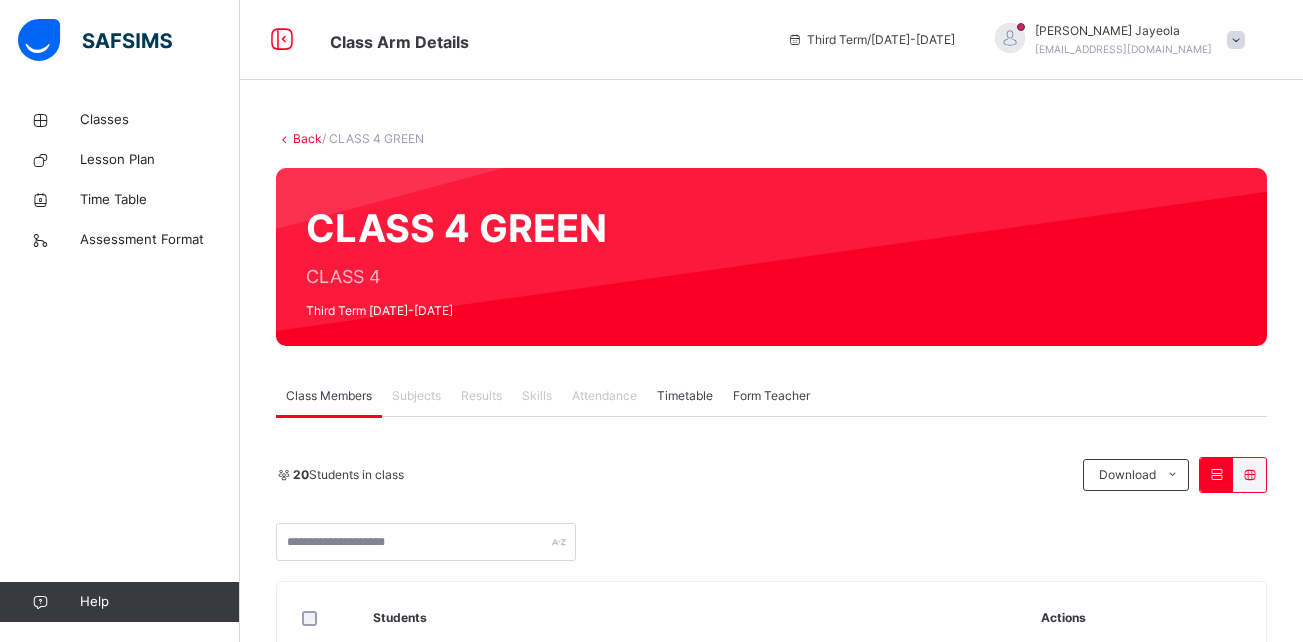 click on "Subjects" at bounding box center (416, 396) 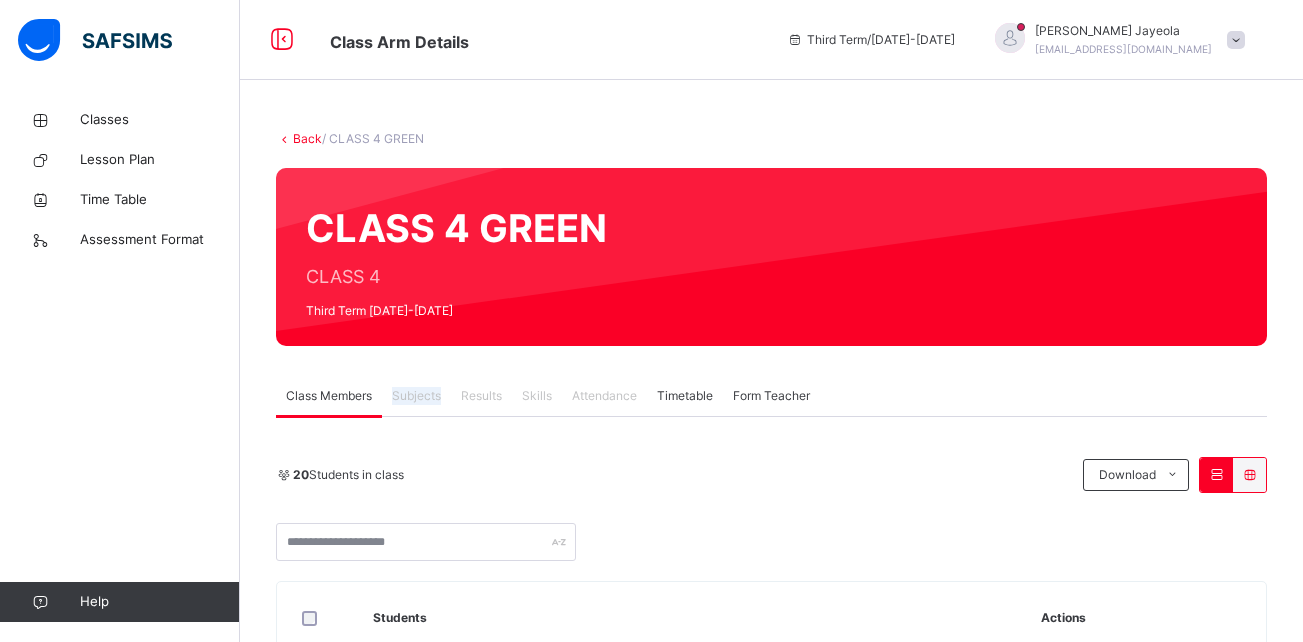 click on "Subjects" at bounding box center (416, 396) 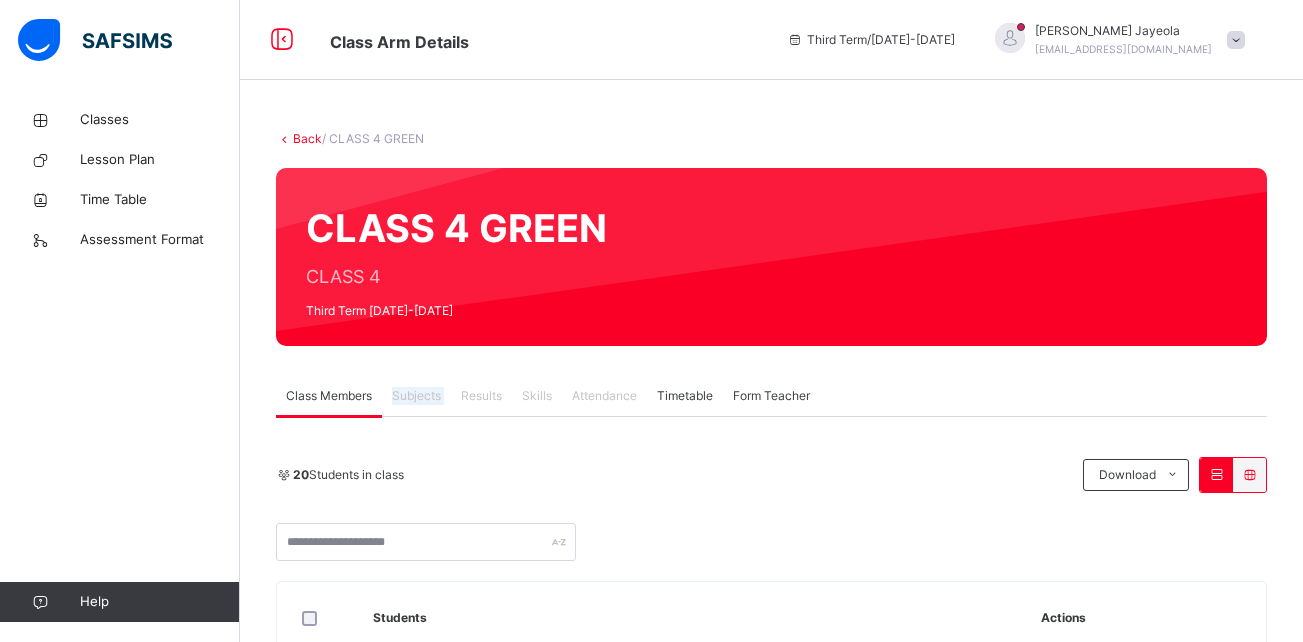 click on "Subjects" at bounding box center (416, 396) 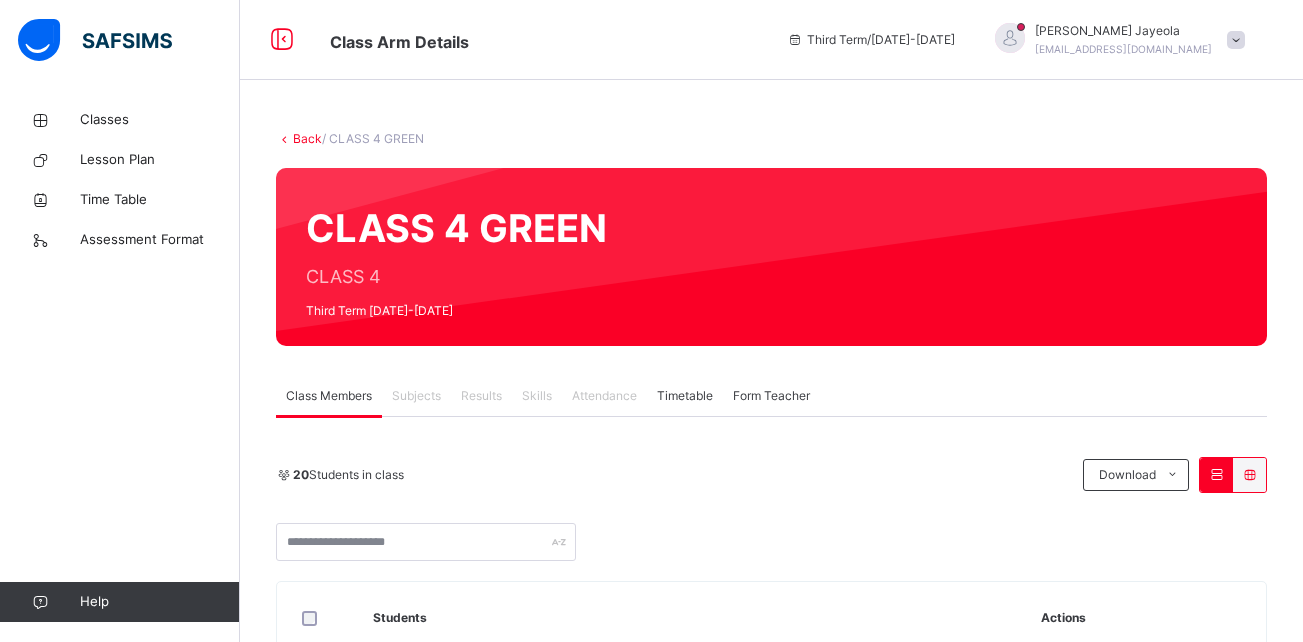 click on "Subjects" at bounding box center [416, 396] 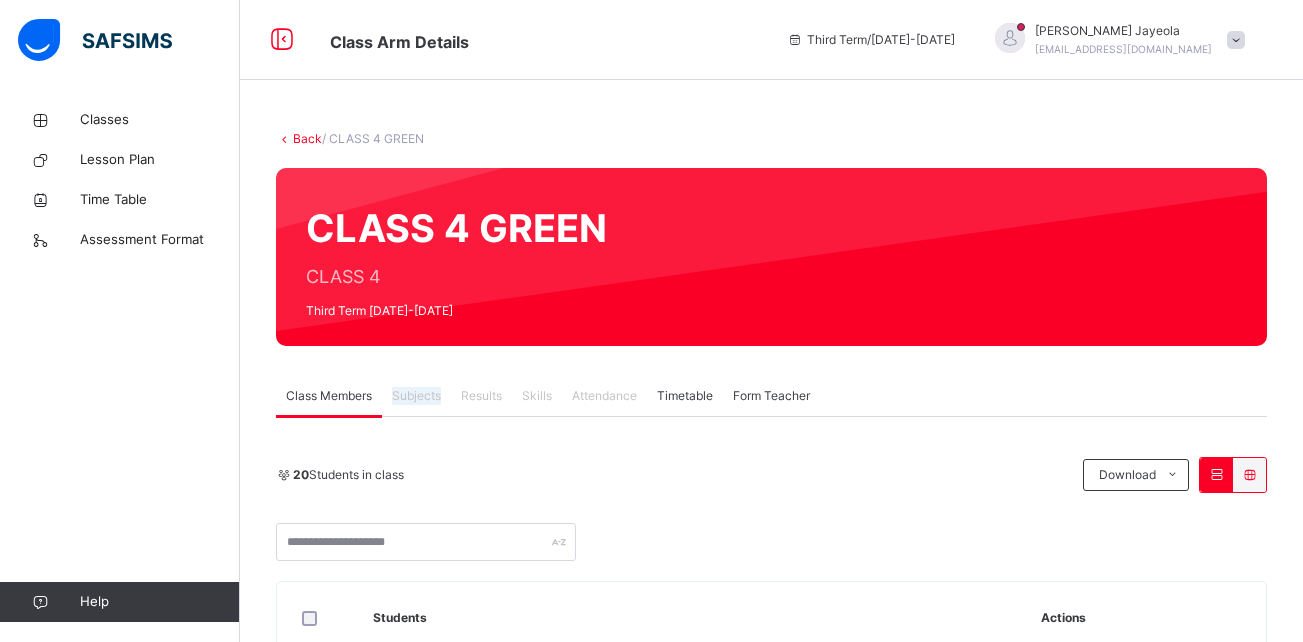 click on "Subjects" at bounding box center [416, 396] 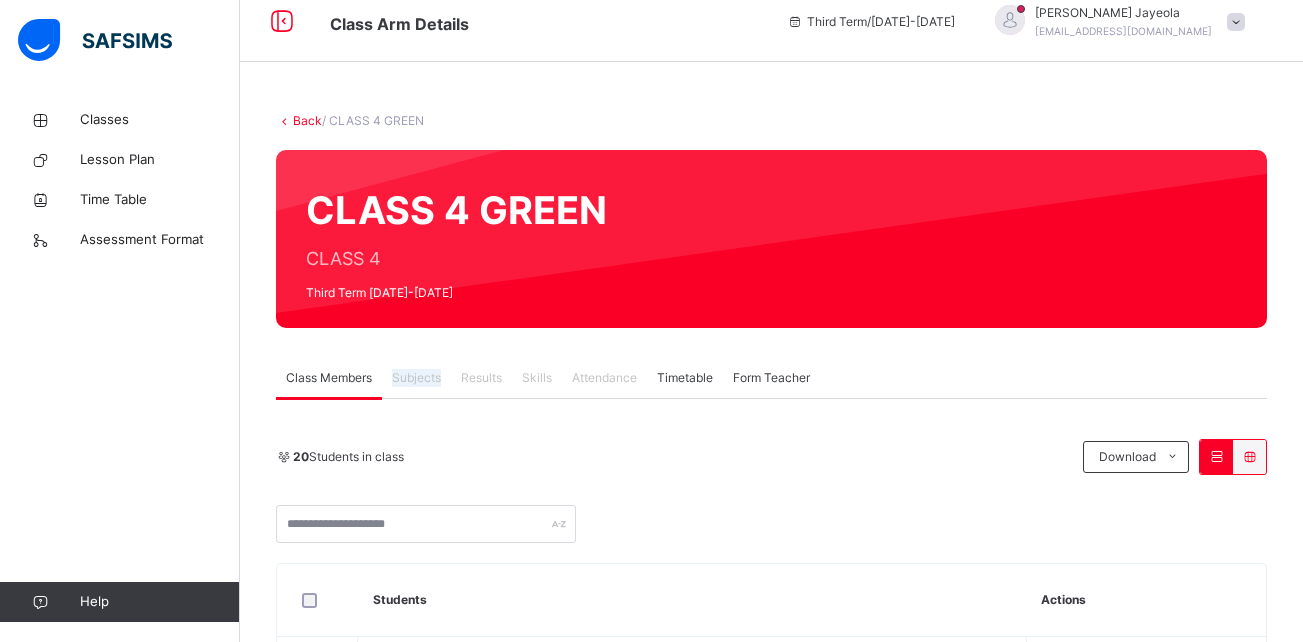 scroll, scrollTop: 0, scrollLeft: 0, axis: both 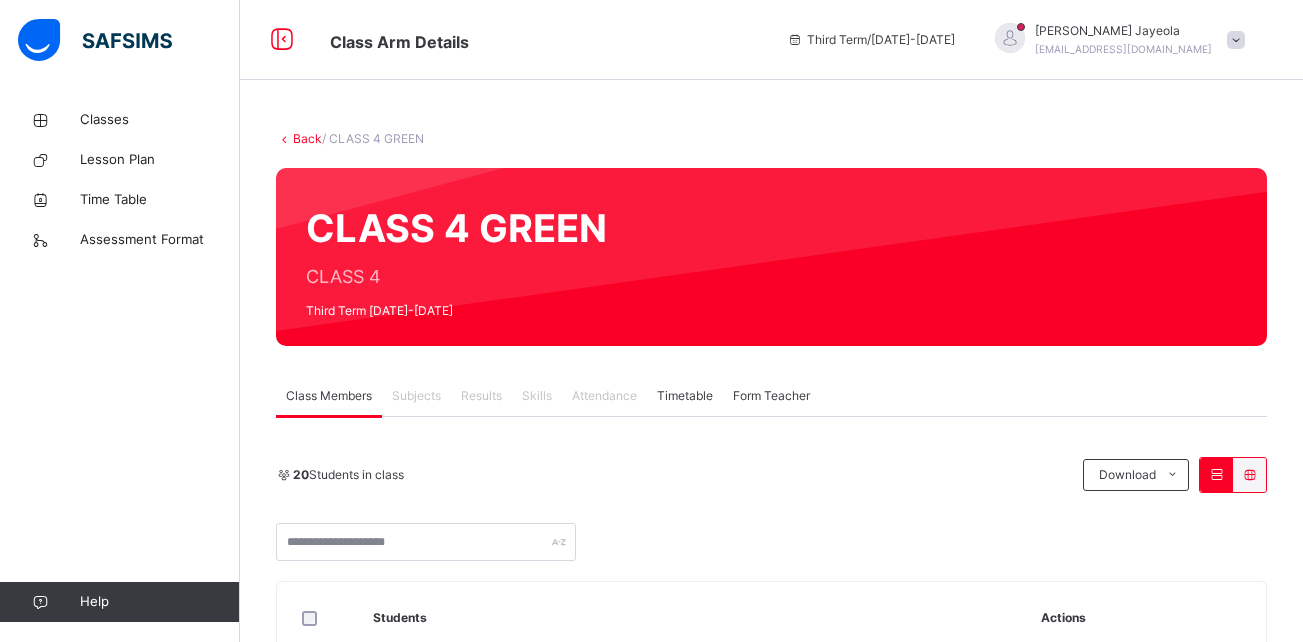 click on "20  Students in class Download Pdf Report Excel Report" at bounding box center (771, 509) 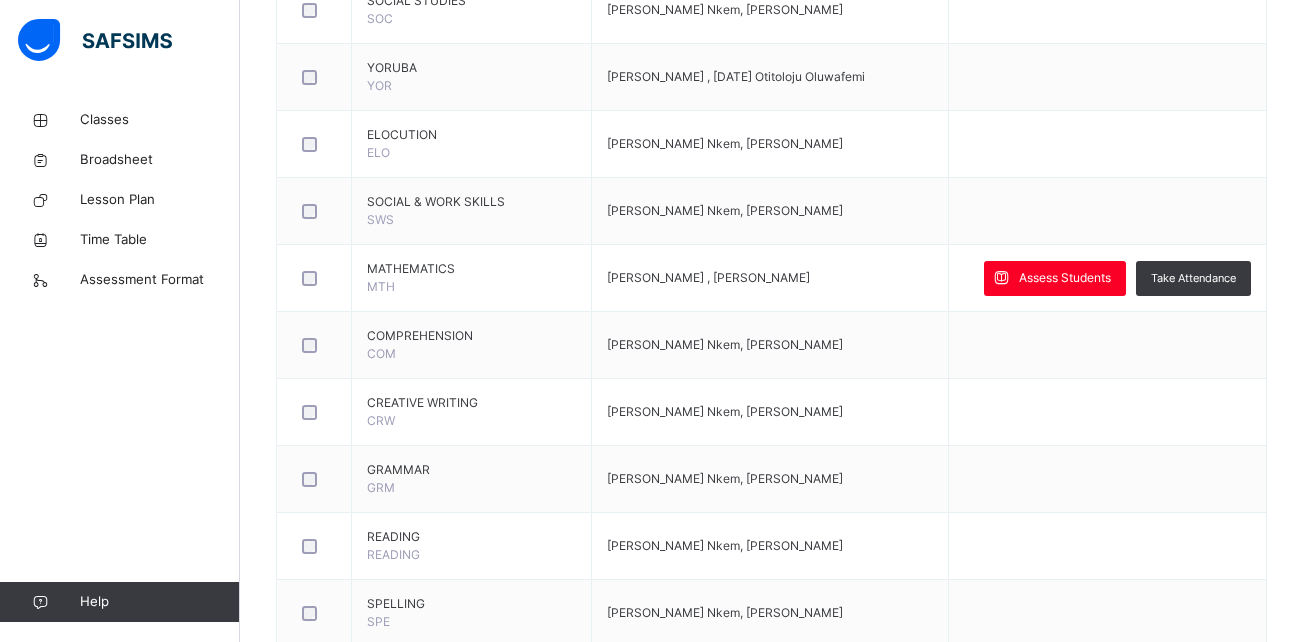 scroll, scrollTop: 1131, scrollLeft: 0, axis: vertical 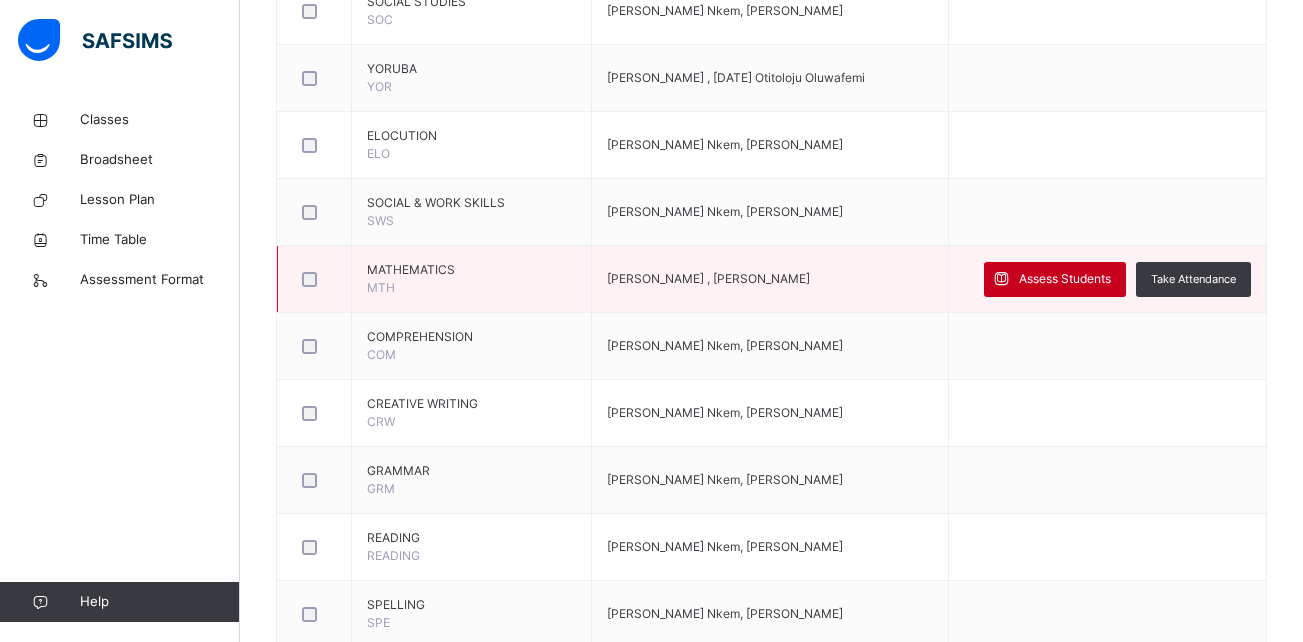 click on "Assess Students" at bounding box center (1065, 279) 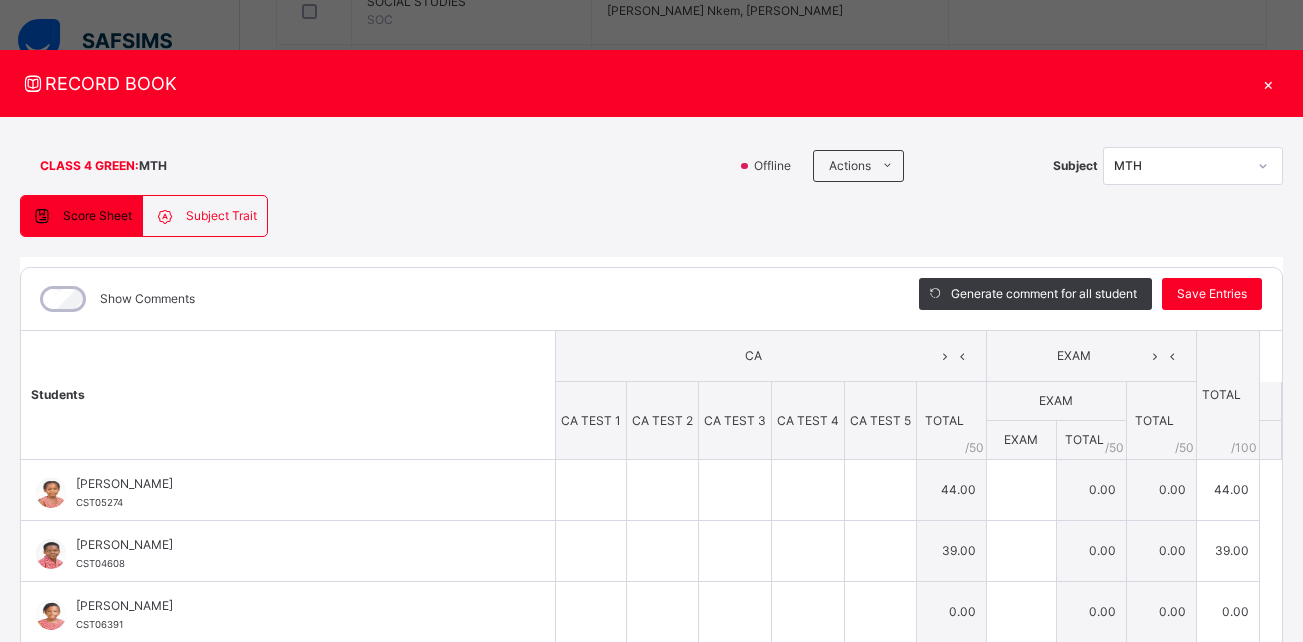type on "*" 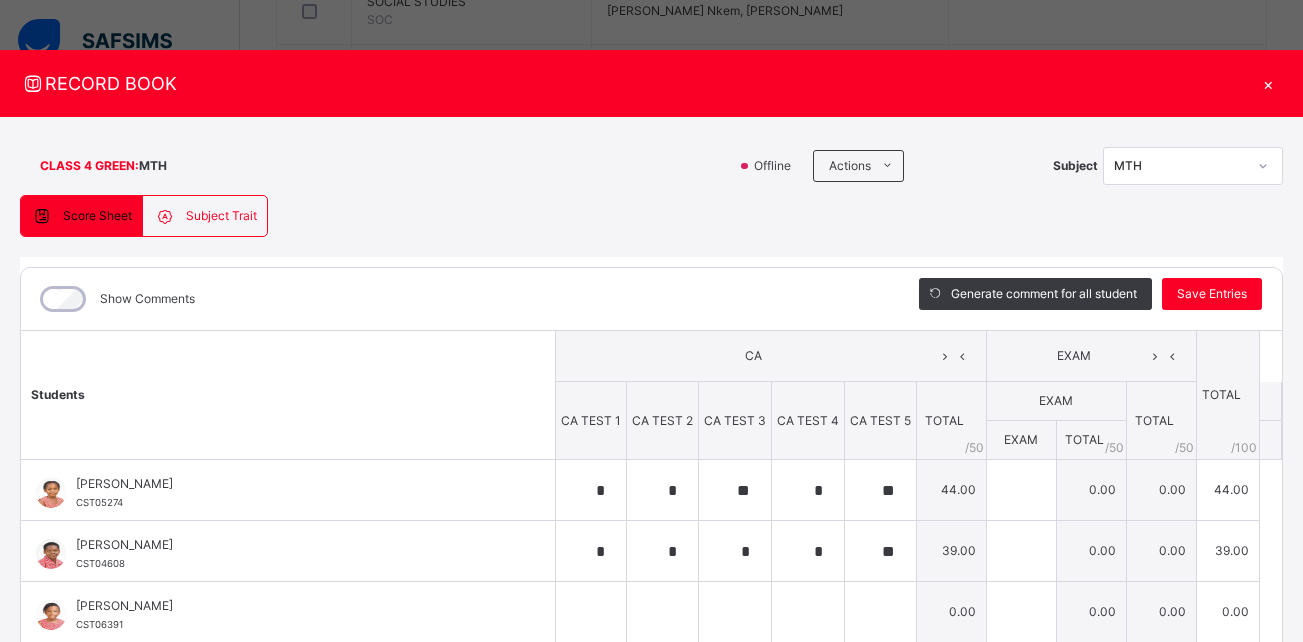 type on "*" 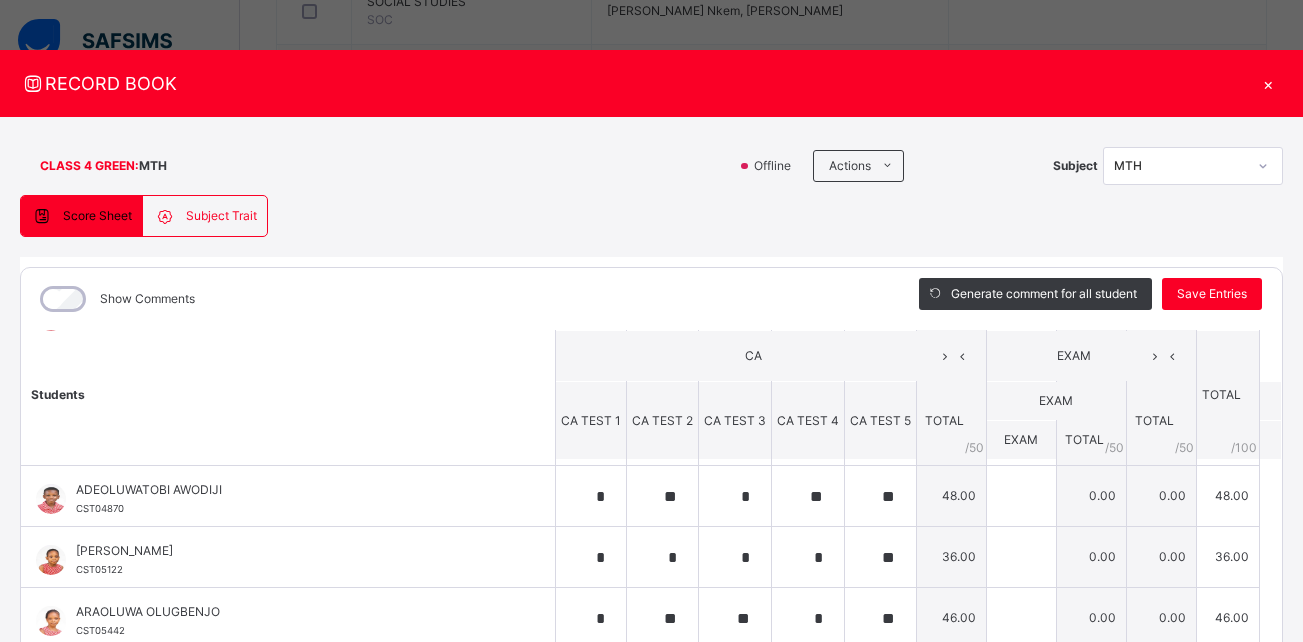 scroll, scrollTop: 0, scrollLeft: 0, axis: both 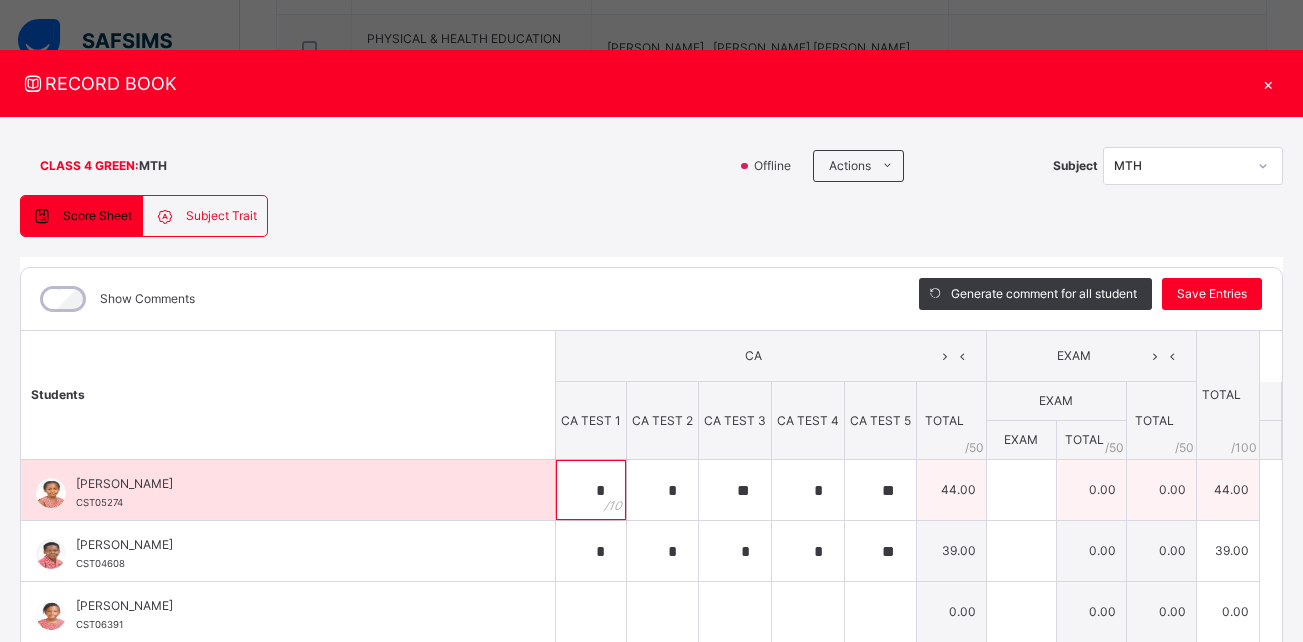 click on "*" at bounding box center (591, 490) 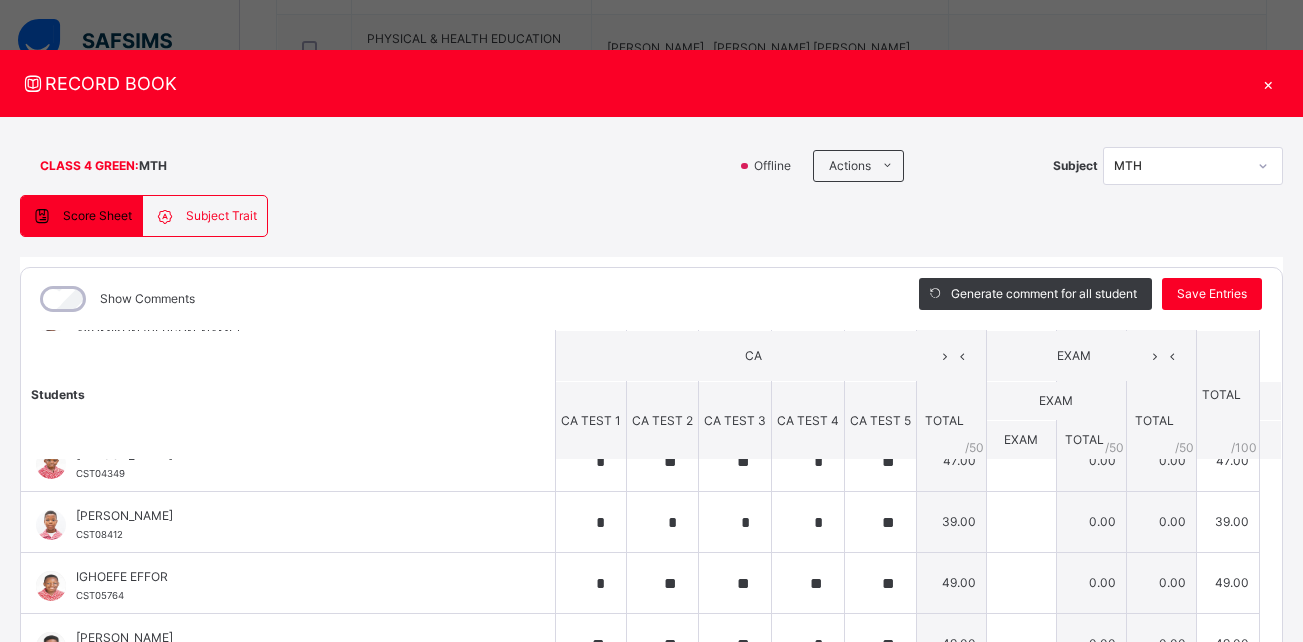 scroll, scrollTop: 850, scrollLeft: 0, axis: vertical 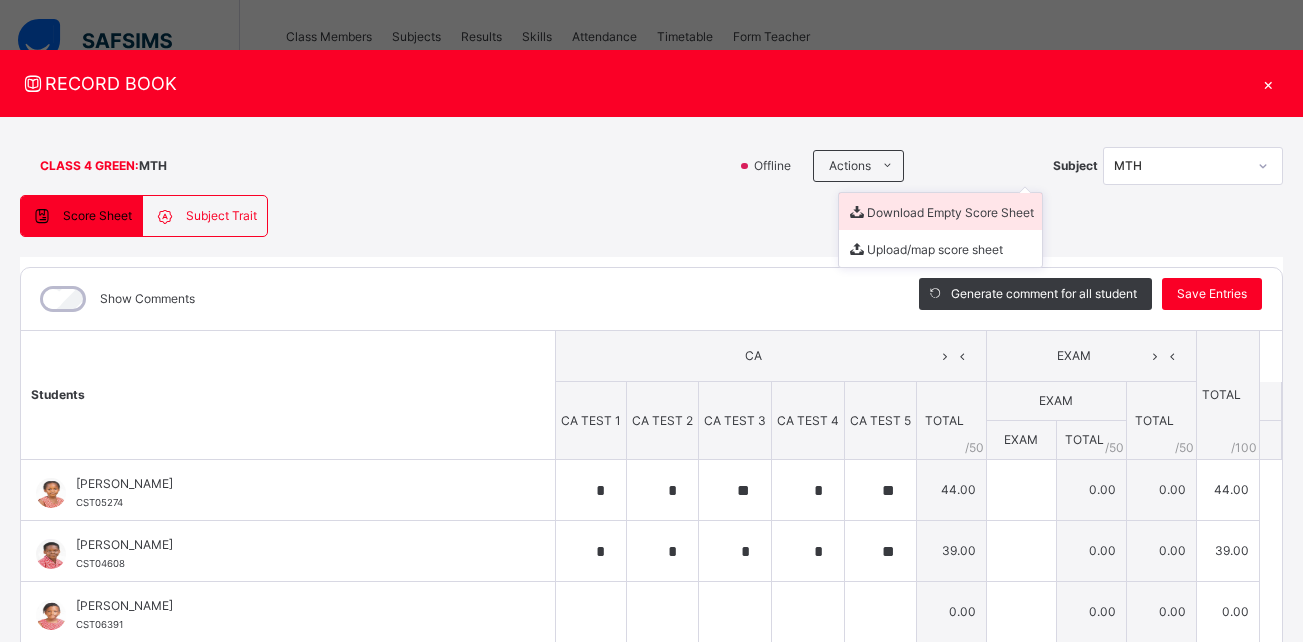 click on "Download Empty Score Sheet" at bounding box center [940, 211] 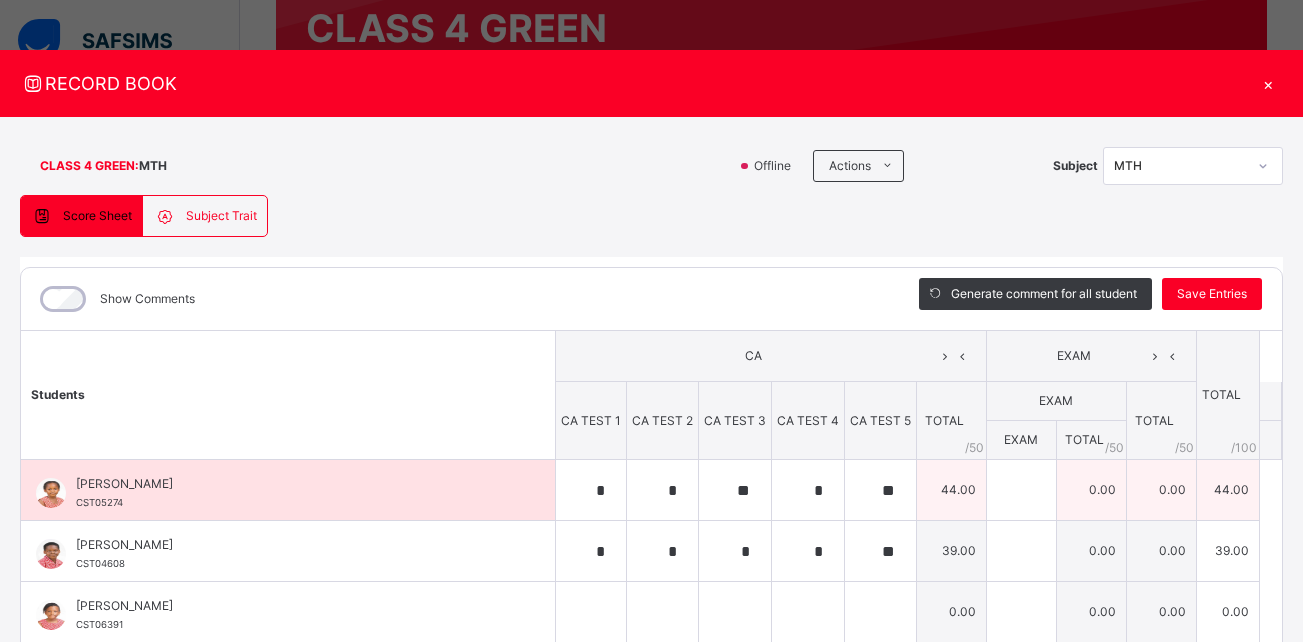 scroll, scrollTop: 199, scrollLeft: 0, axis: vertical 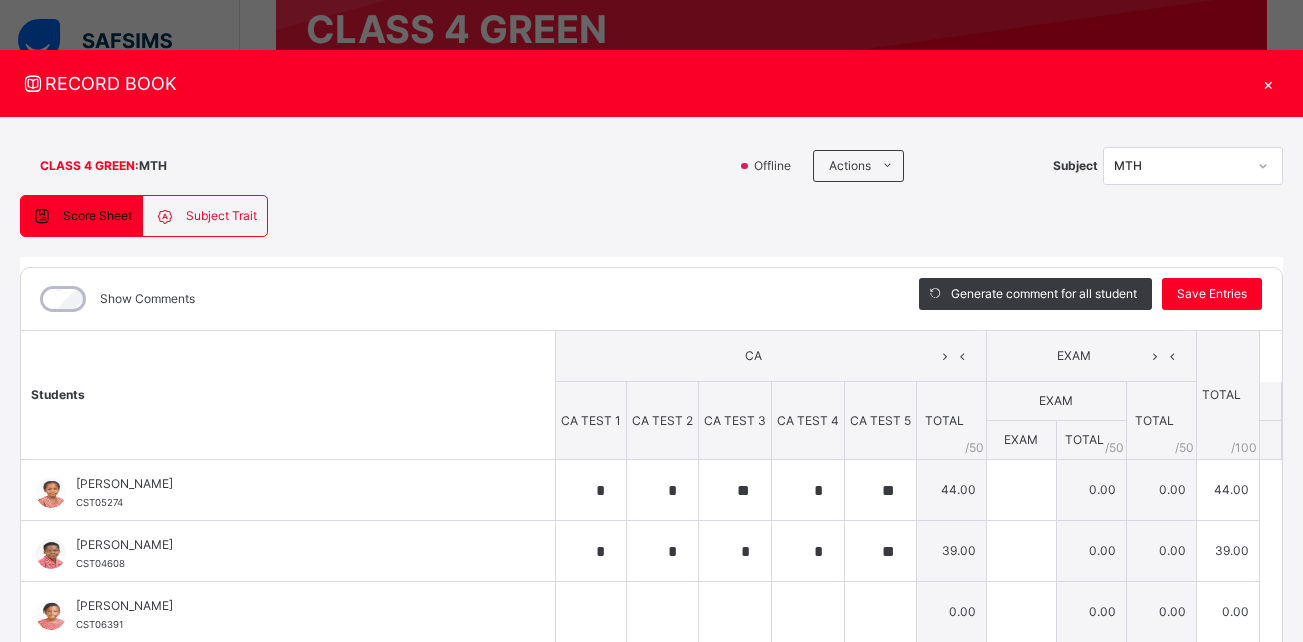 click 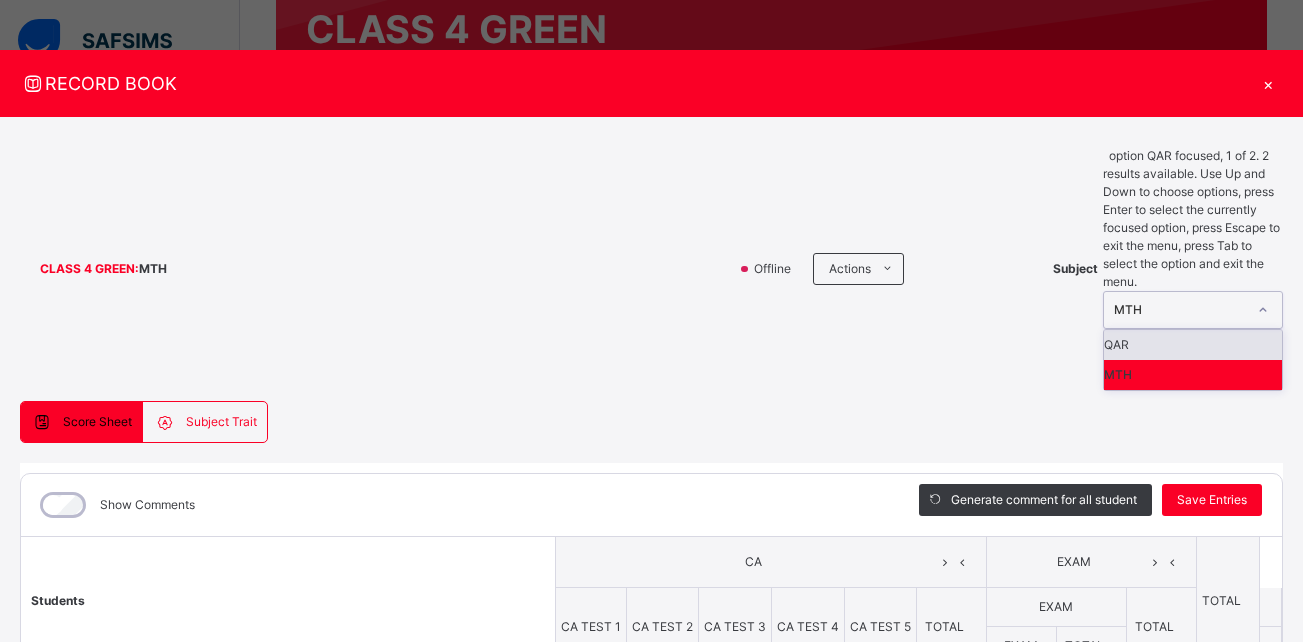 click on "QAR" at bounding box center [1193, 345] 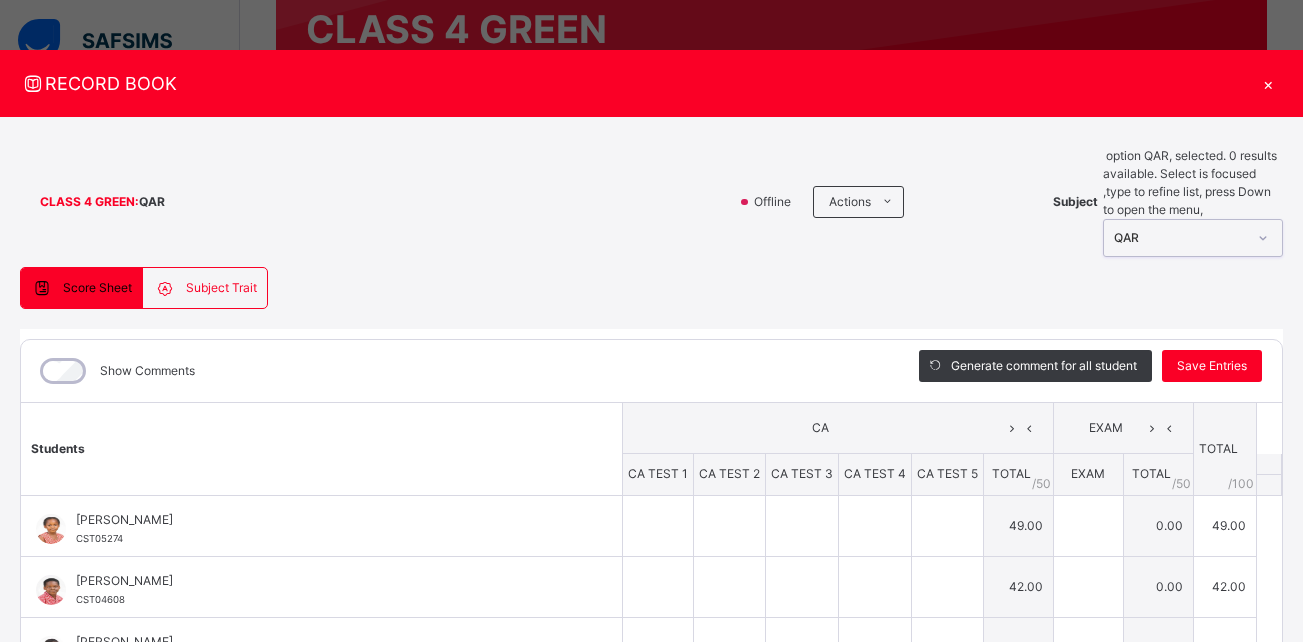 type on "**" 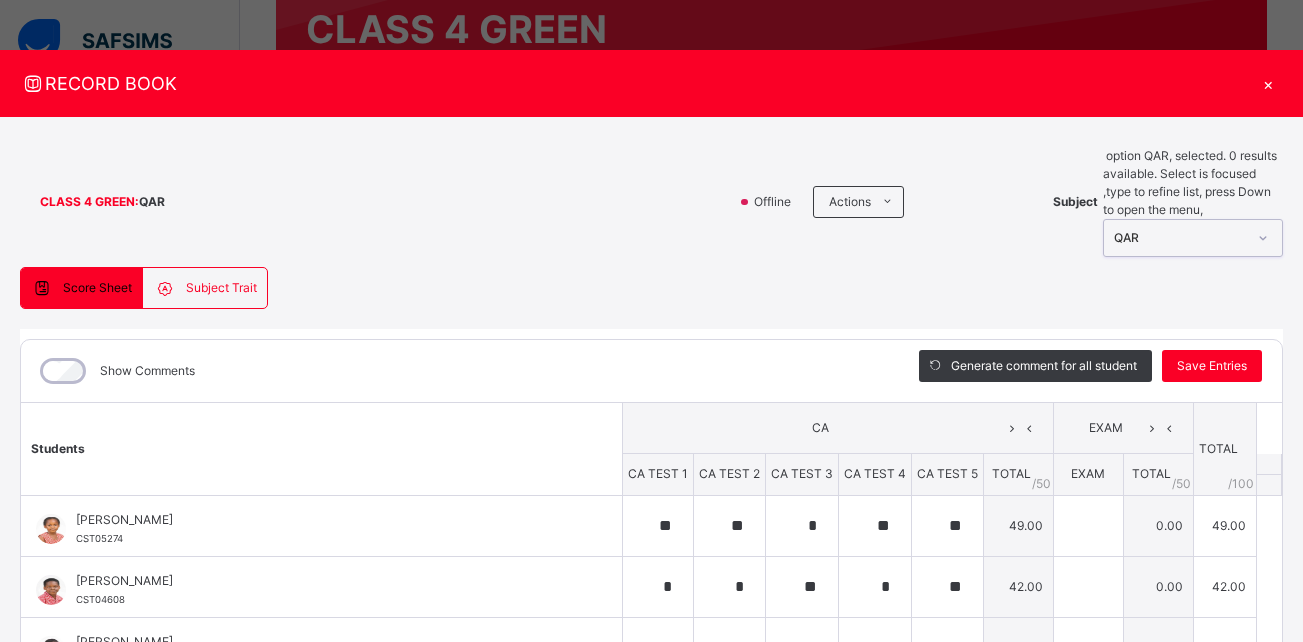 type on "**" 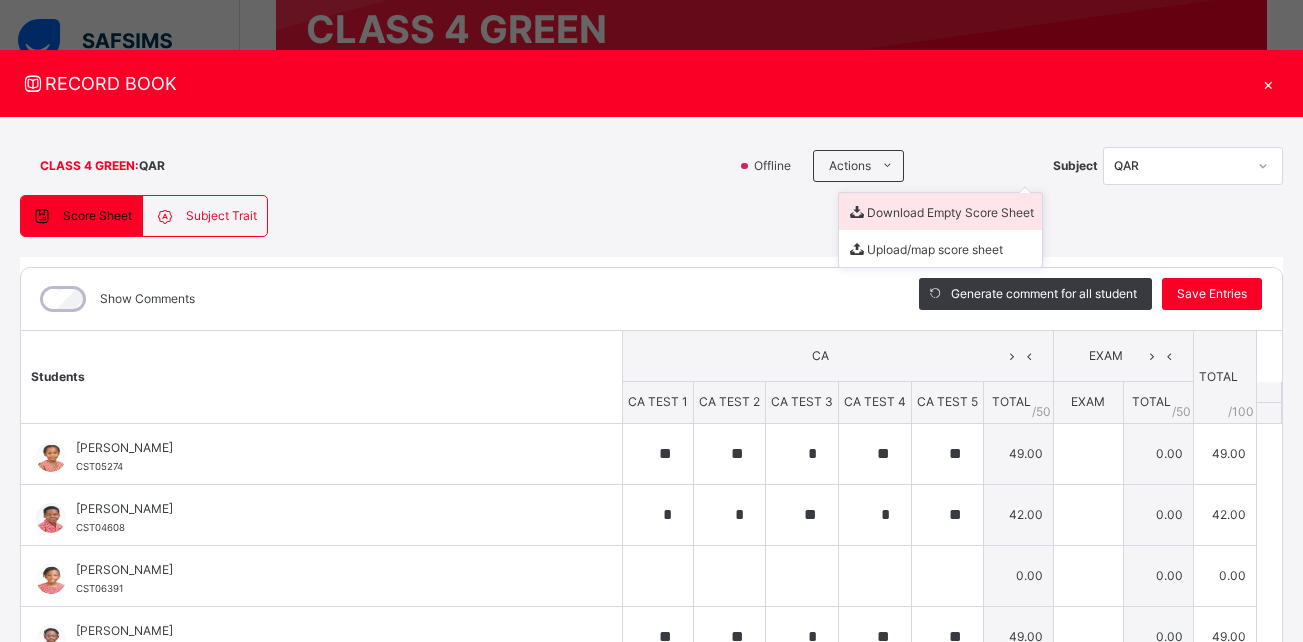 click on "Download Empty Score Sheet" at bounding box center [940, 211] 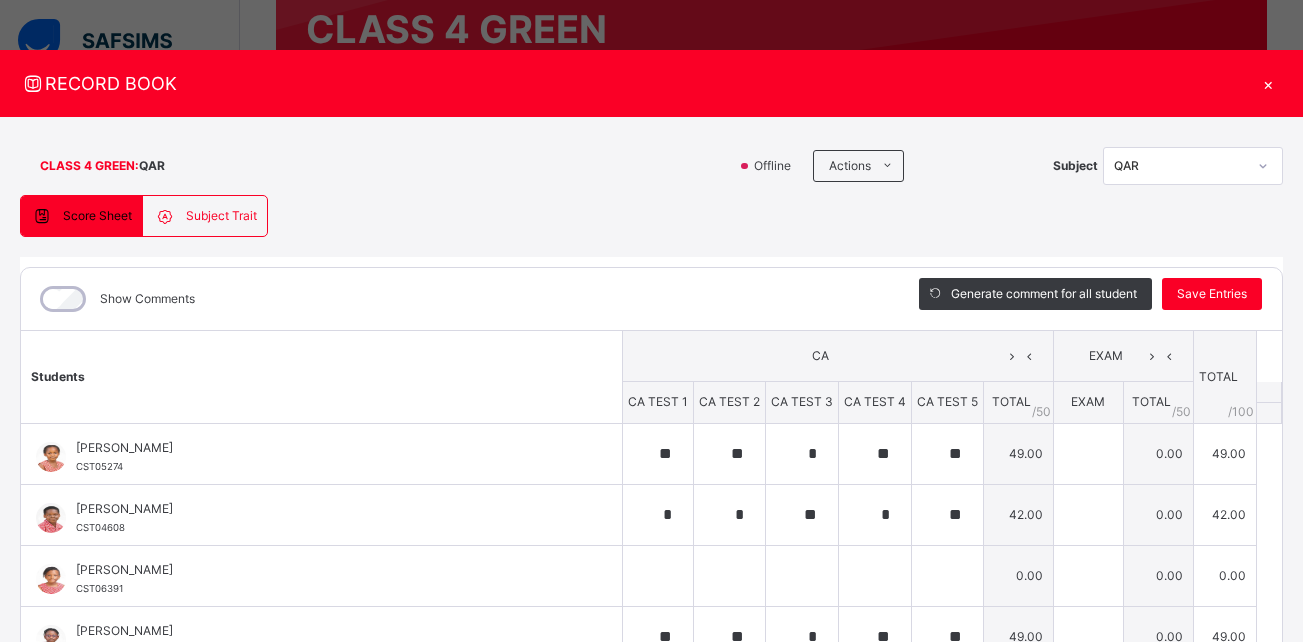click on "Score Sheet Subject Trait Score Sheet Subject Trait Show Comments   Generate comment for all student   Save Entries Class Level:  CLASS 4   GREEN Subject:  QAR Session:  2024/2025 Session Session:  Third Term Students CA EXAM  TOTAL /100 Comment CA TEST 1 CA TEST 2 CA TEST 3 CA TEST 4 CA TEST 5 TOTAL / 50 EXAM  TOTAL / 50  [PERSON_NAME]  CST05274  [PERSON_NAME]  CST05274 ** ** * ** ** 49.00 0.00 49.00 Generate comment 0 / 250   ×   Subject Teacher’s Comment Generate and see in full the comment developed by the AI with an option to regenerate the comment JS  [PERSON_NAME]    CST05274   Total 49.00  / 100.00 [PERSON_NAME] Bot   Regenerate     Use this comment    [PERSON_NAME] CST04608  [PERSON_NAME] CST04608 * * ** * ** 42.00 0.00 42.00 Generate comment 0 / 250   ×   Subject Teacher’s Comment Generate and see in full the comment developed by the AI with an option to regenerate the comment JS  [PERSON_NAME]   CST04608   Total 42.00  / 100.00 [PERSON_NAME] Bot   Regenerate     Use this comment    [PERSON_NAME] 0.00" at bounding box center (651, 518) 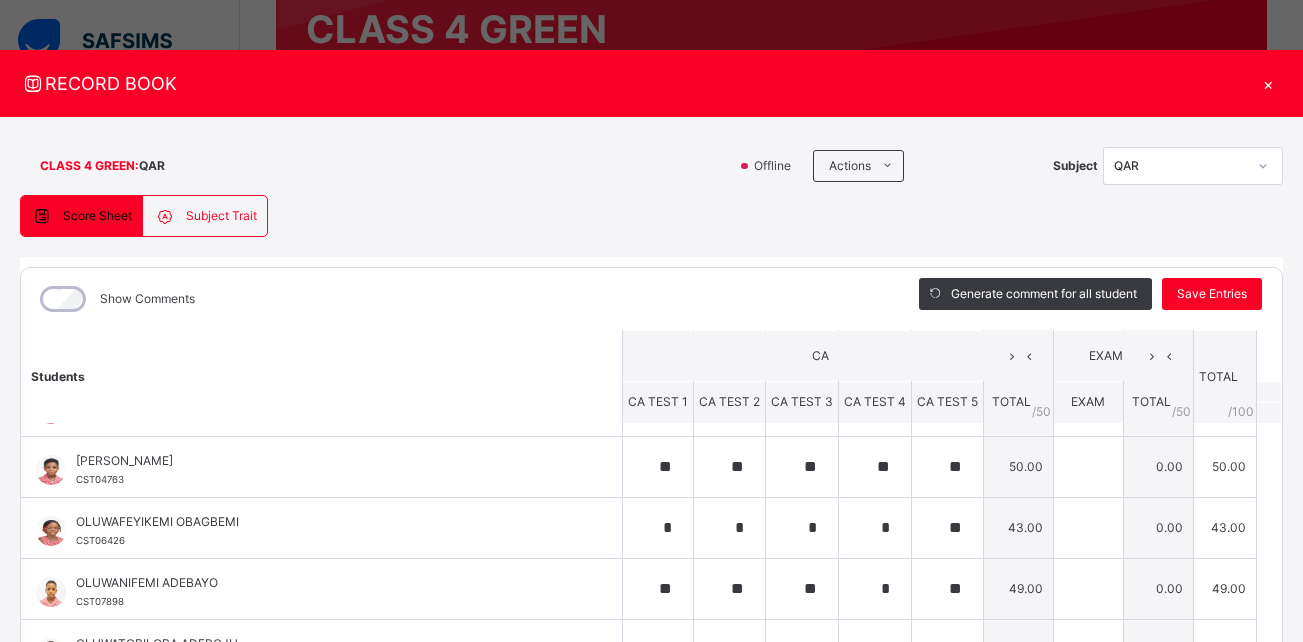 scroll, scrollTop: 814, scrollLeft: 0, axis: vertical 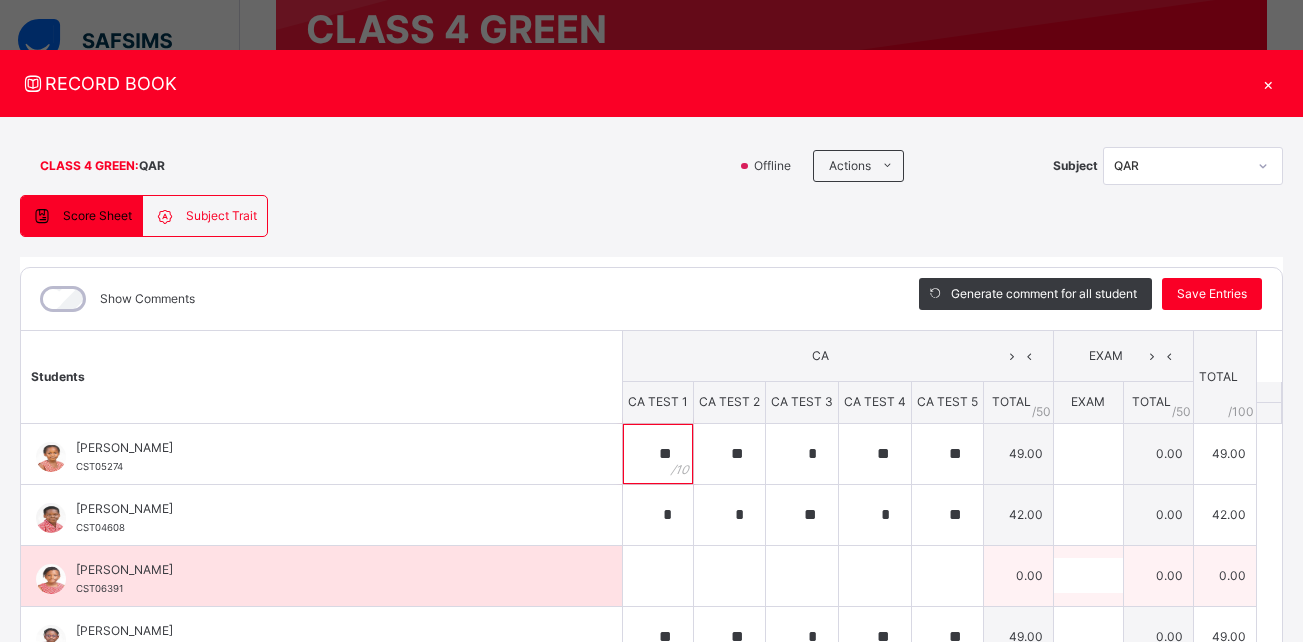 drag, startPoint x: 635, startPoint y: 457, endPoint x: 958, endPoint y: 604, distance: 354.87744 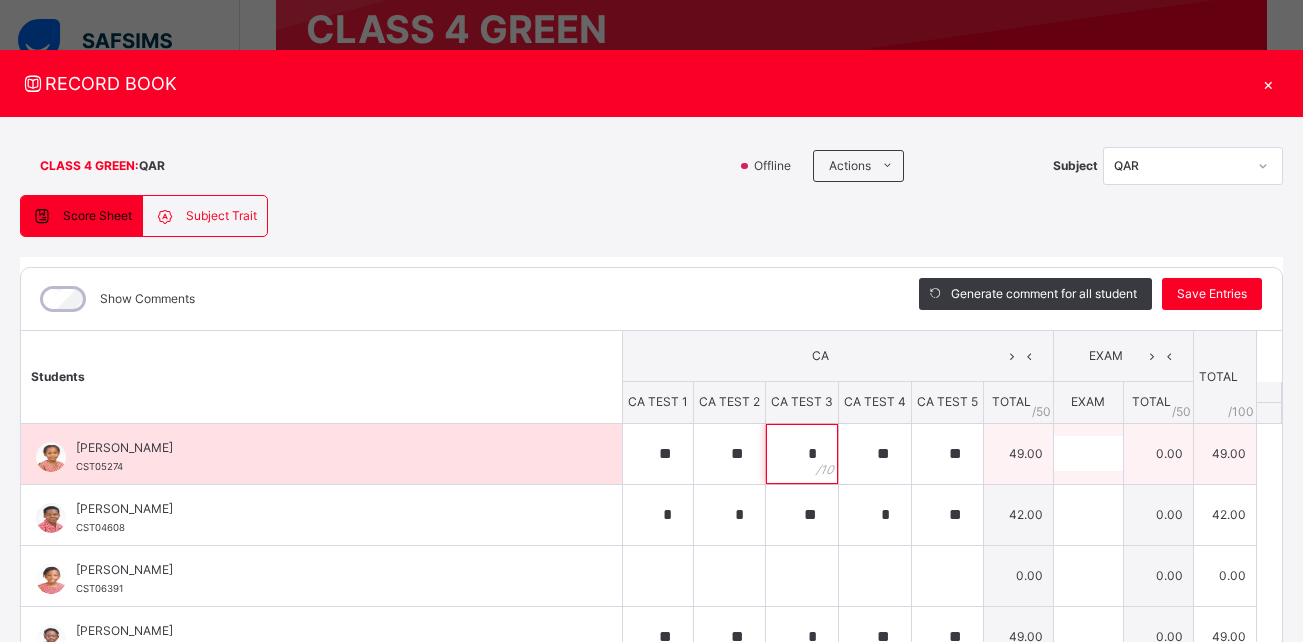 click on "*" at bounding box center (802, 454) 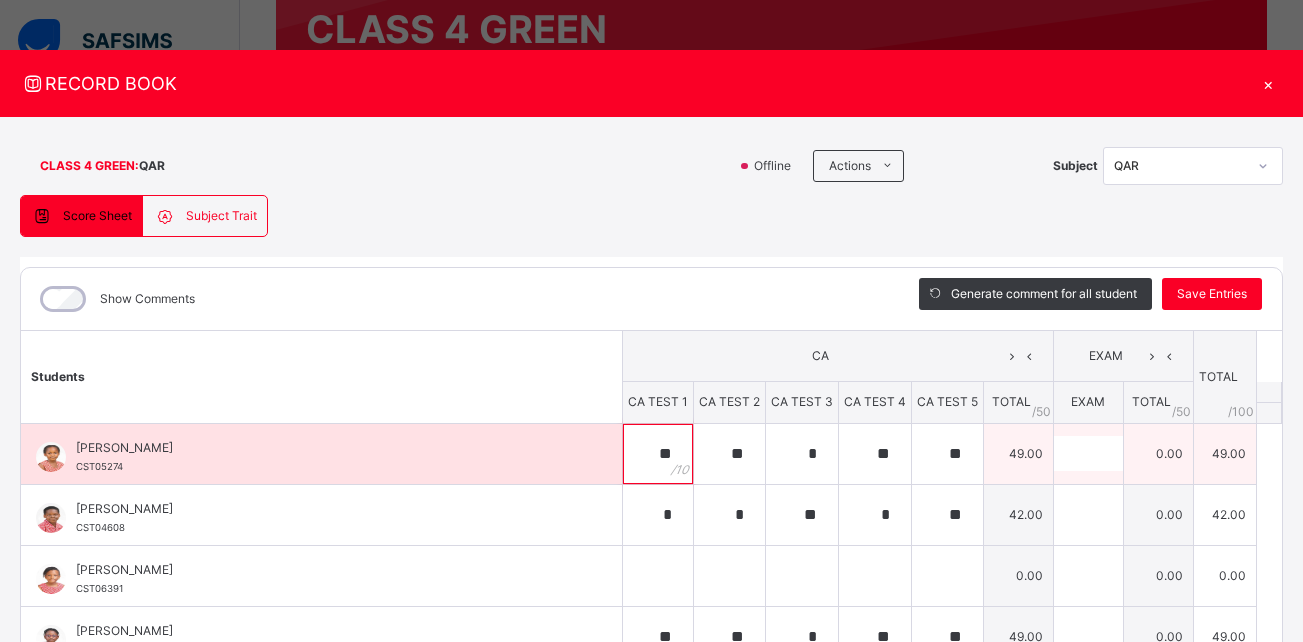 drag, startPoint x: 630, startPoint y: 455, endPoint x: 1083, endPoint y: 454, distance: 453.0011 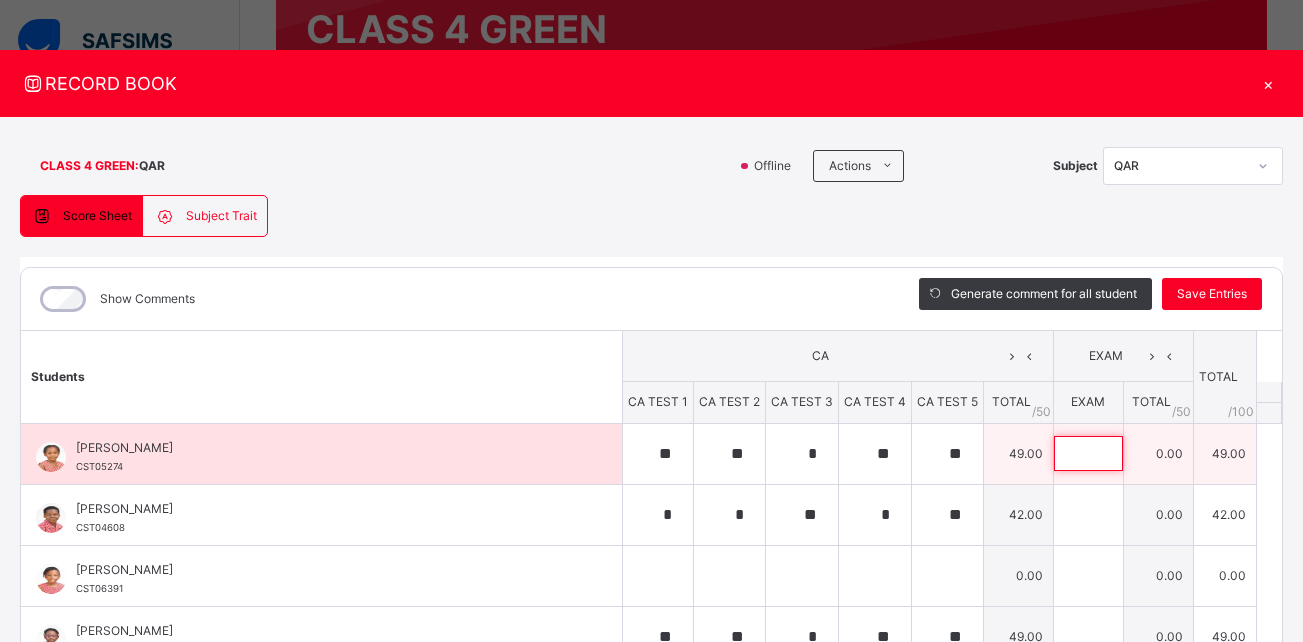 click at bounding box center (1088, 453) 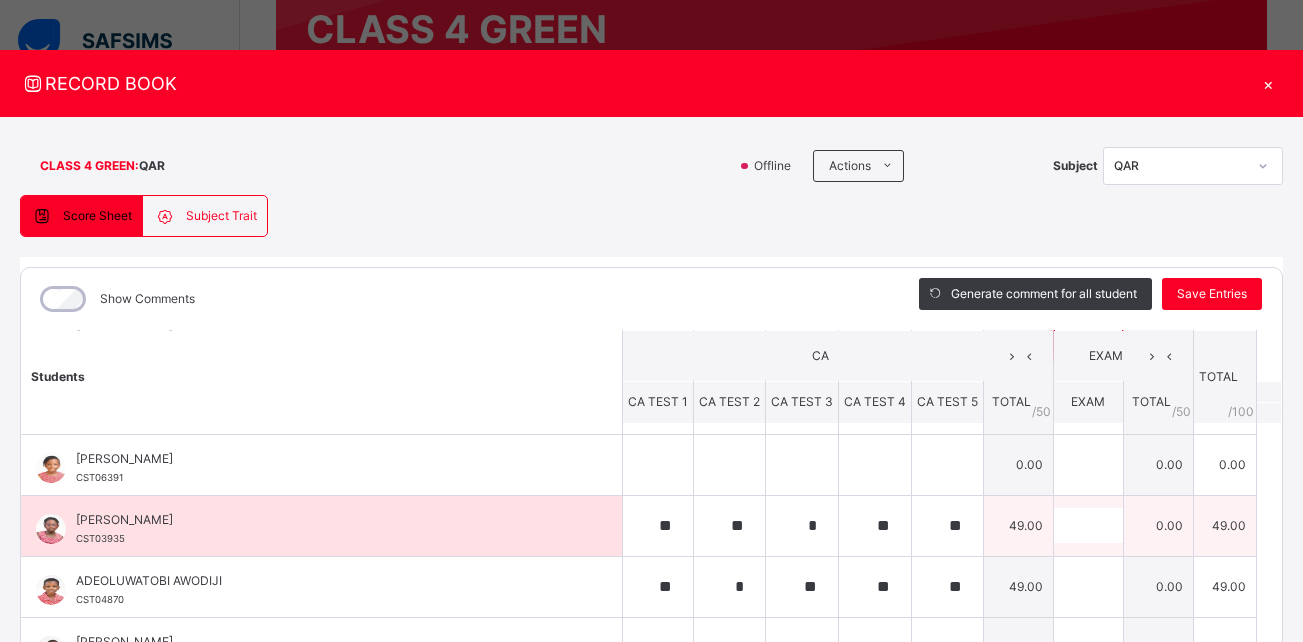 scroll, scrollTop: 83, scrollLeft: 0, axis: vertical 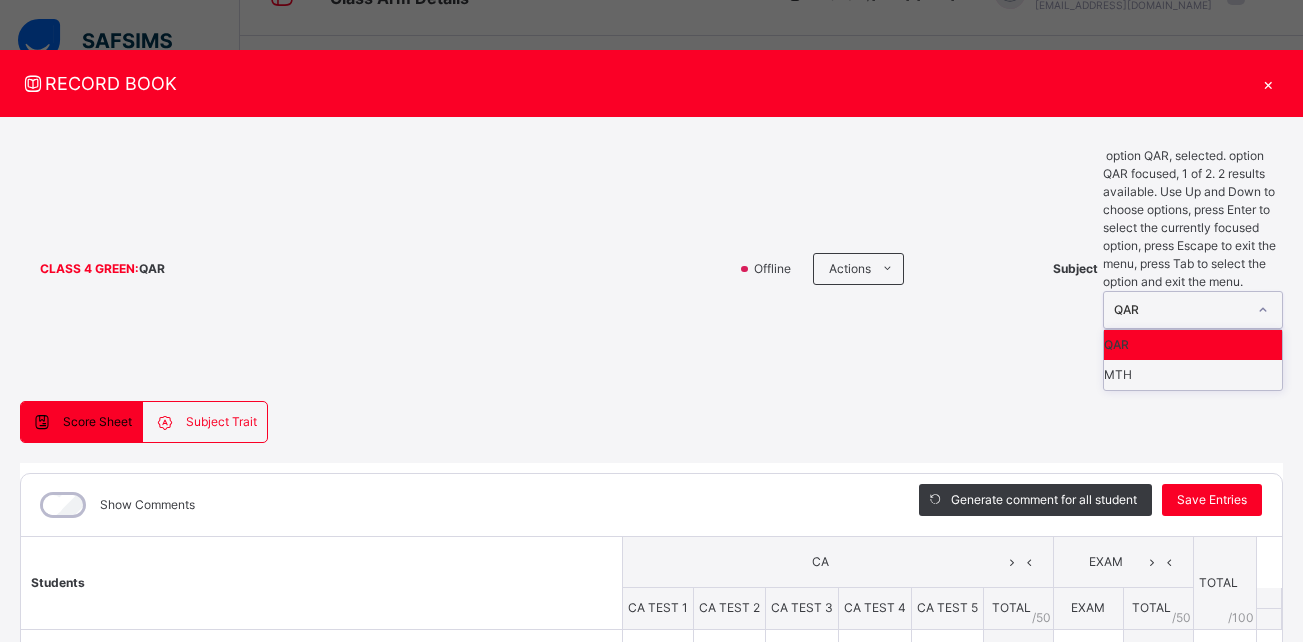 click at bounding box center (1263, 310) 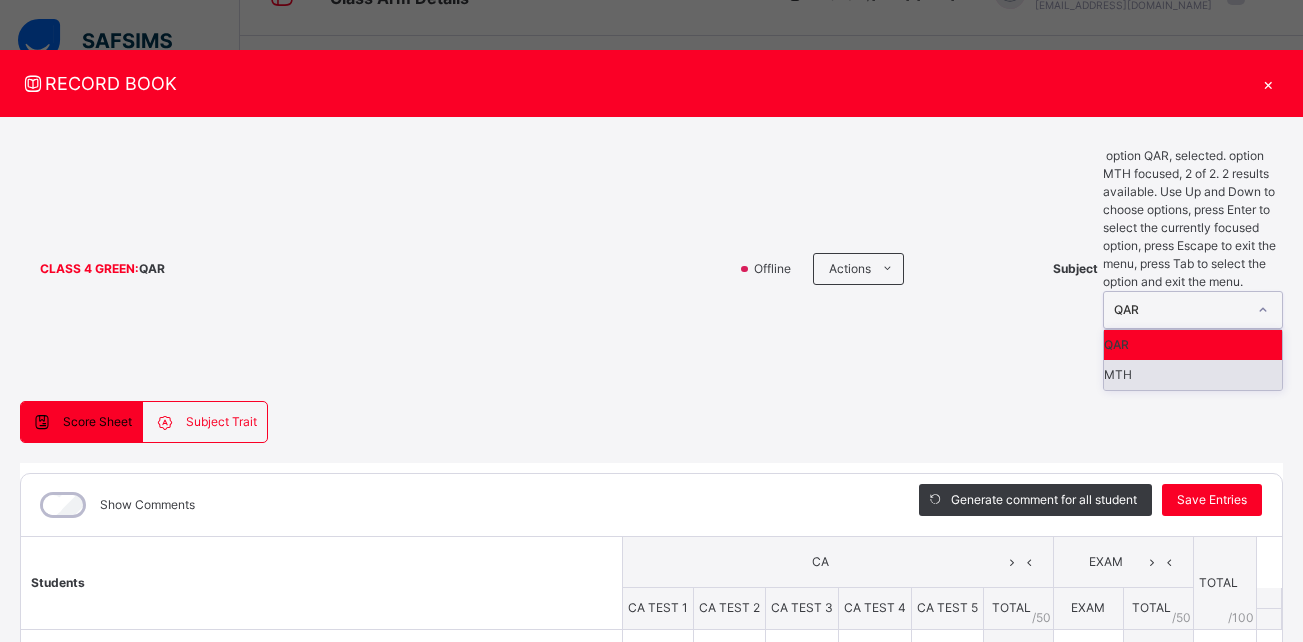 click on "MTH" at bounding box center [1193, 375] 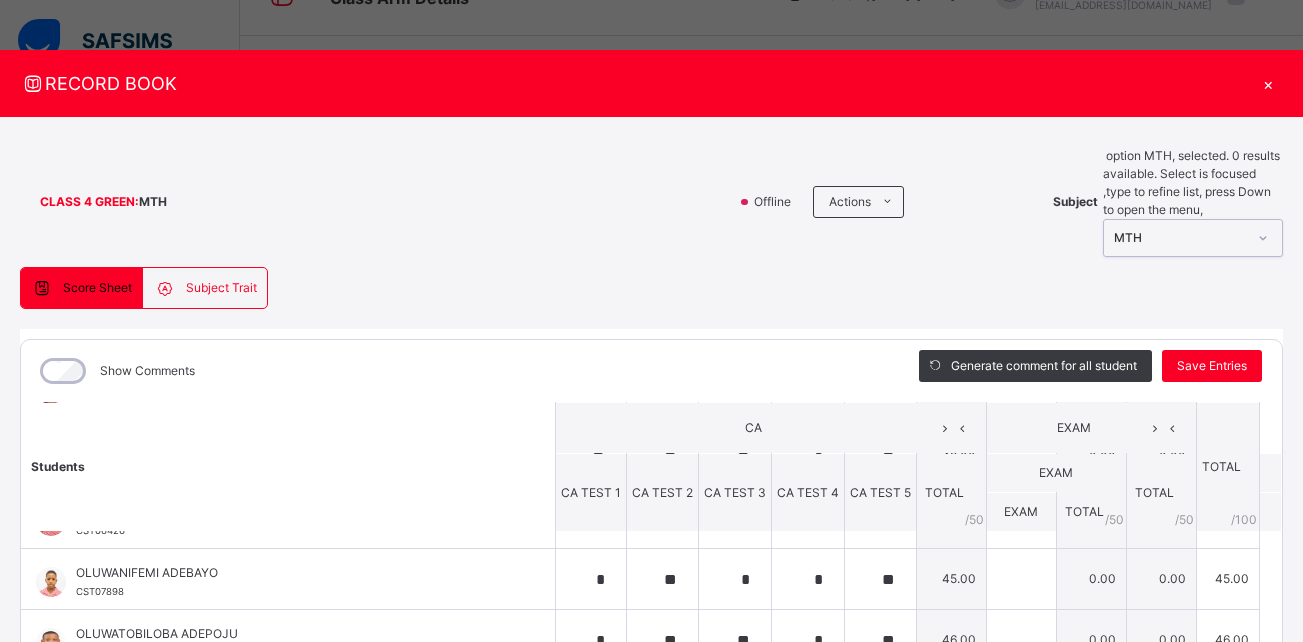 scroll, scrollTop: 850, scrollLeft: 0, axis: vertical 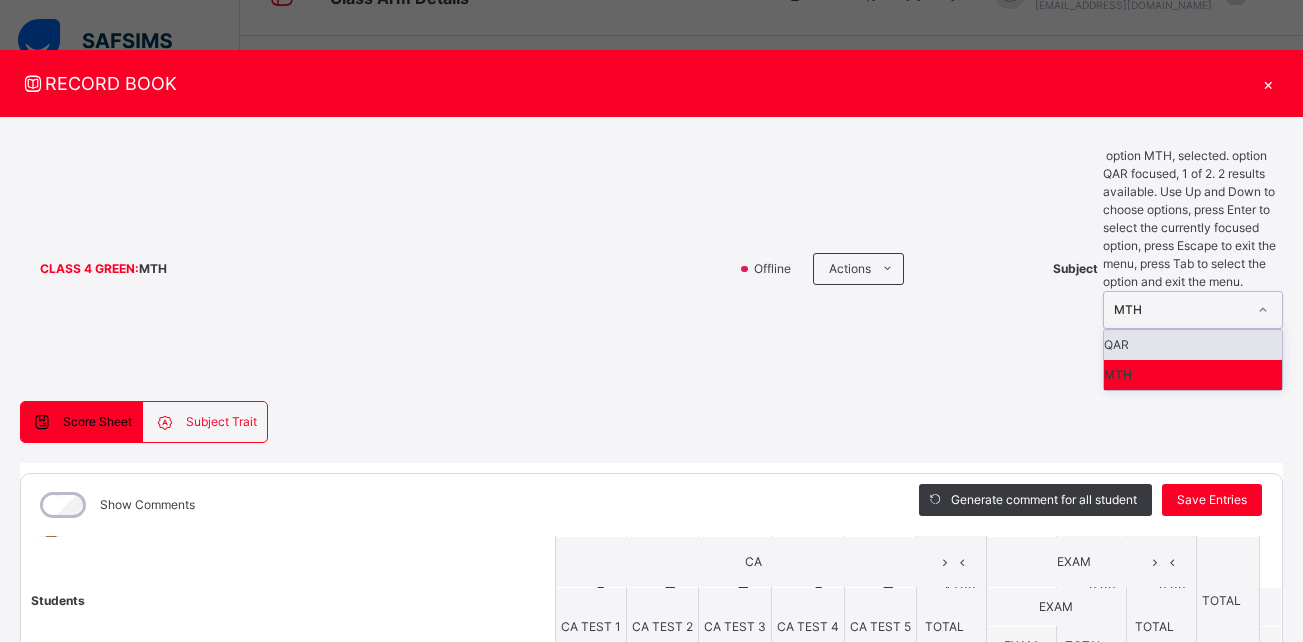click 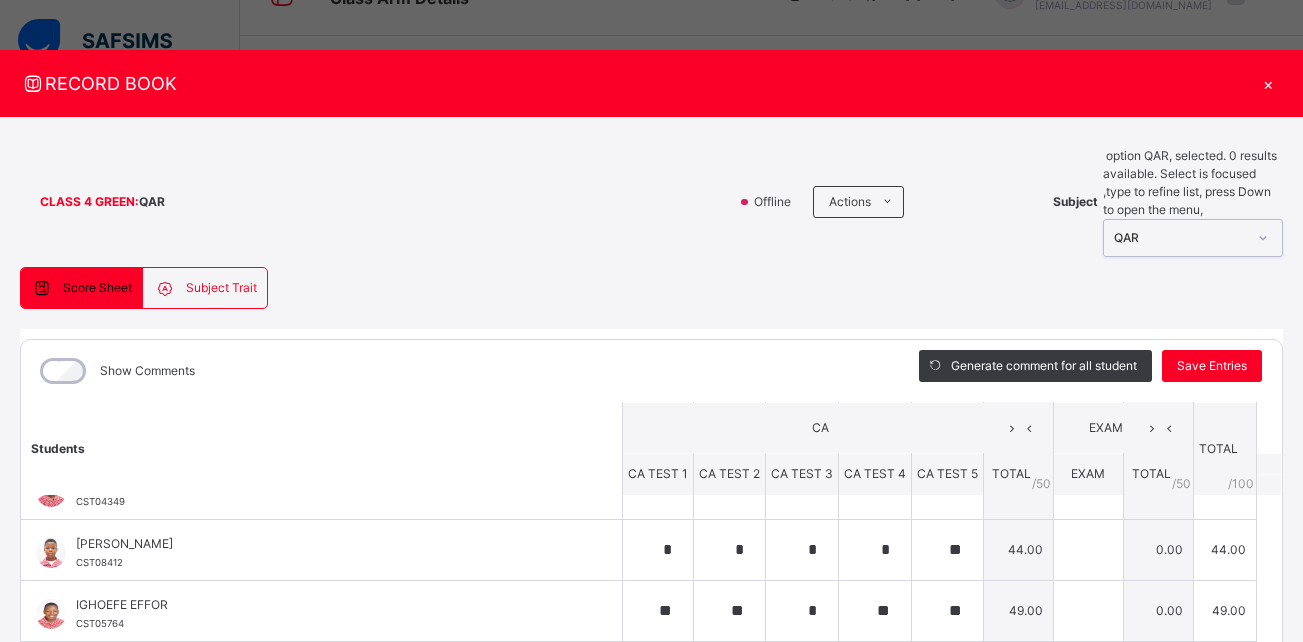 scroll, scrollTop: 585, scrollLeft: 0, axis: vertical 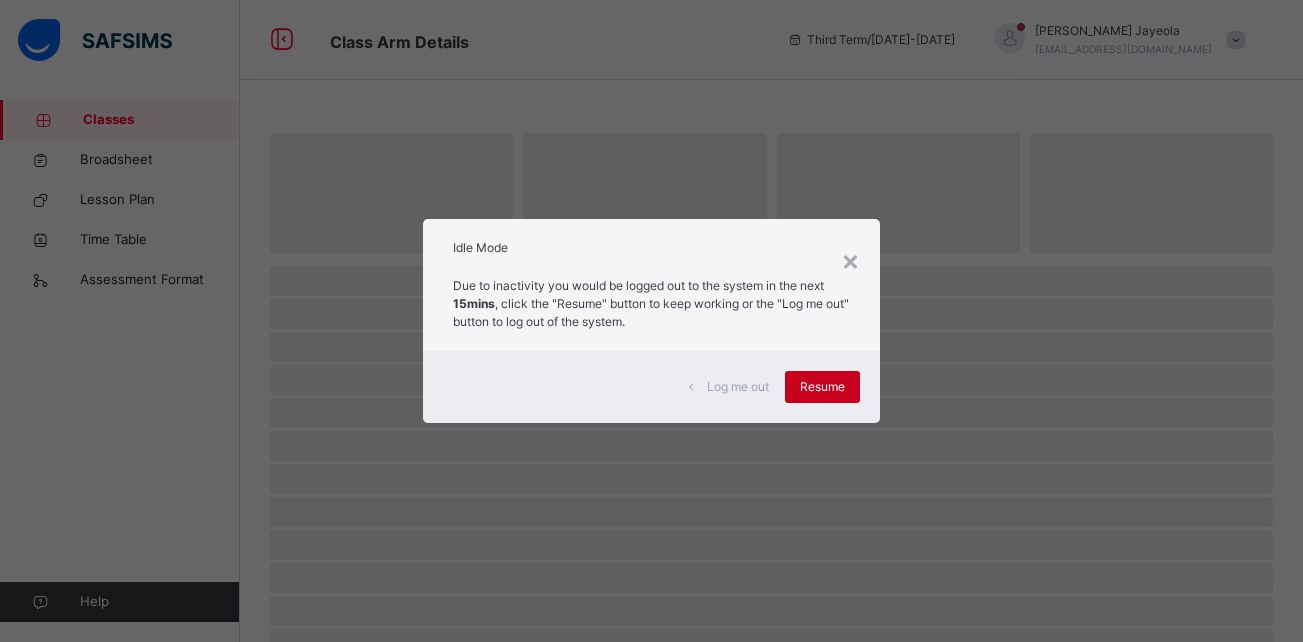 click on "Resume" at bounding box center (822, 387) 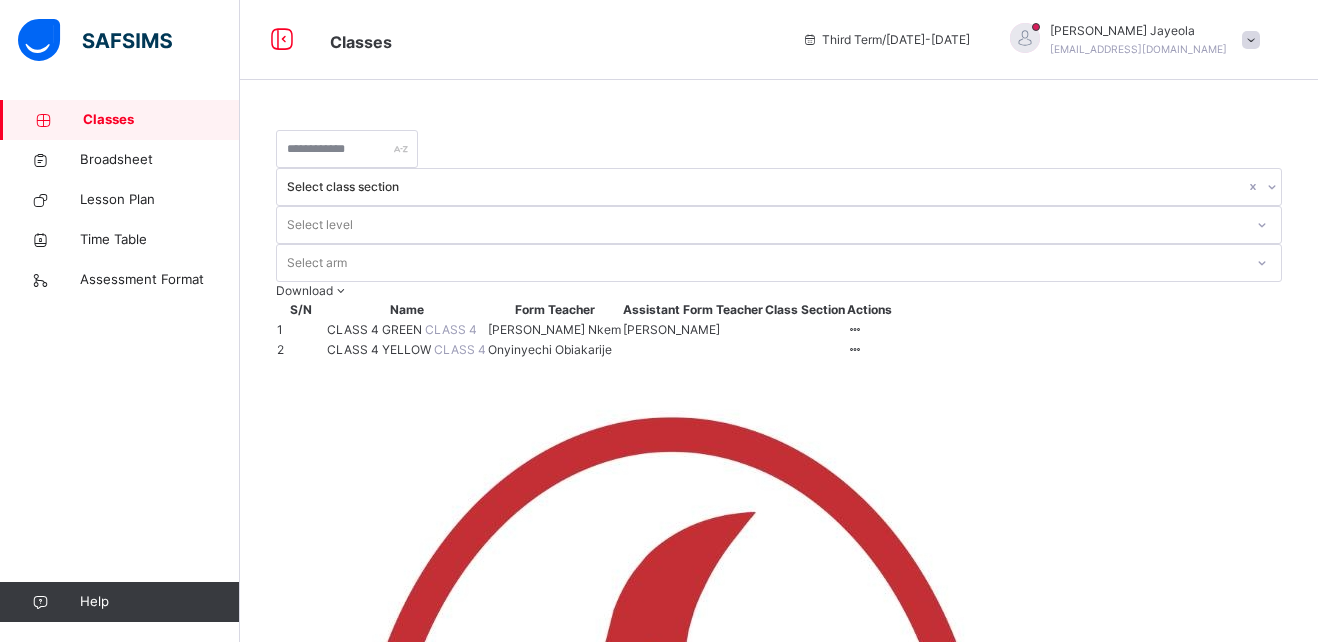 click on "CLASS 4   YELLOW" at bounding box center (380, 349) 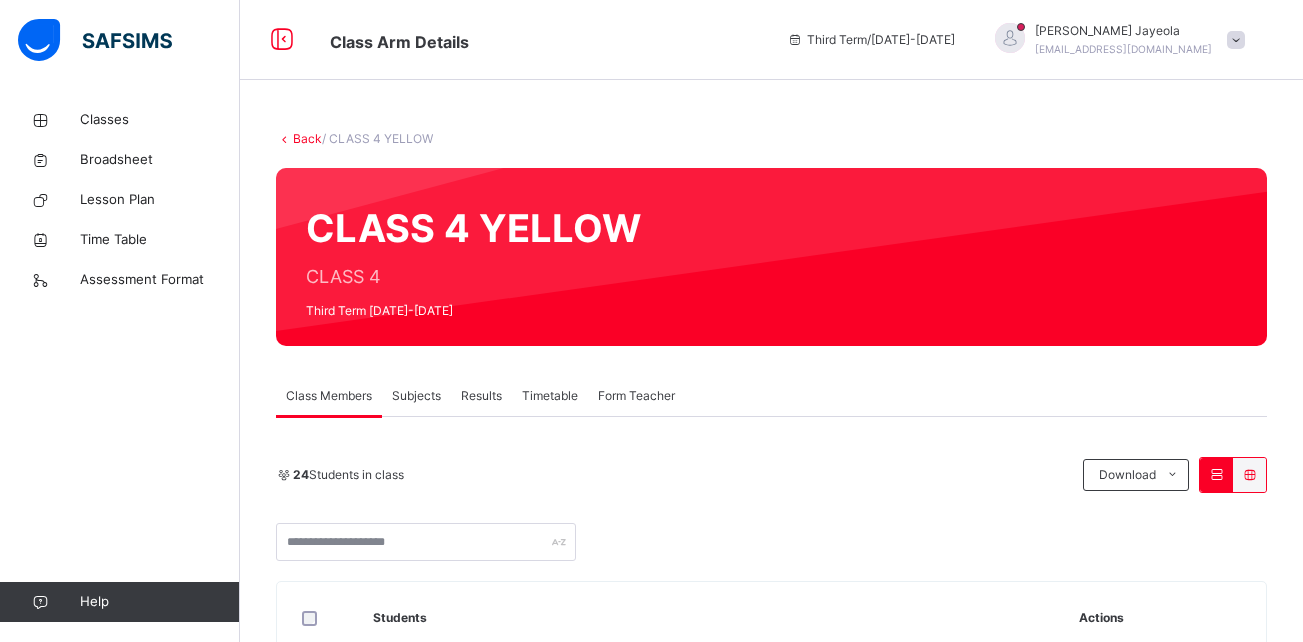 click on "Third Term [DATE]-[DATE]" at bounding box center (473, 311) 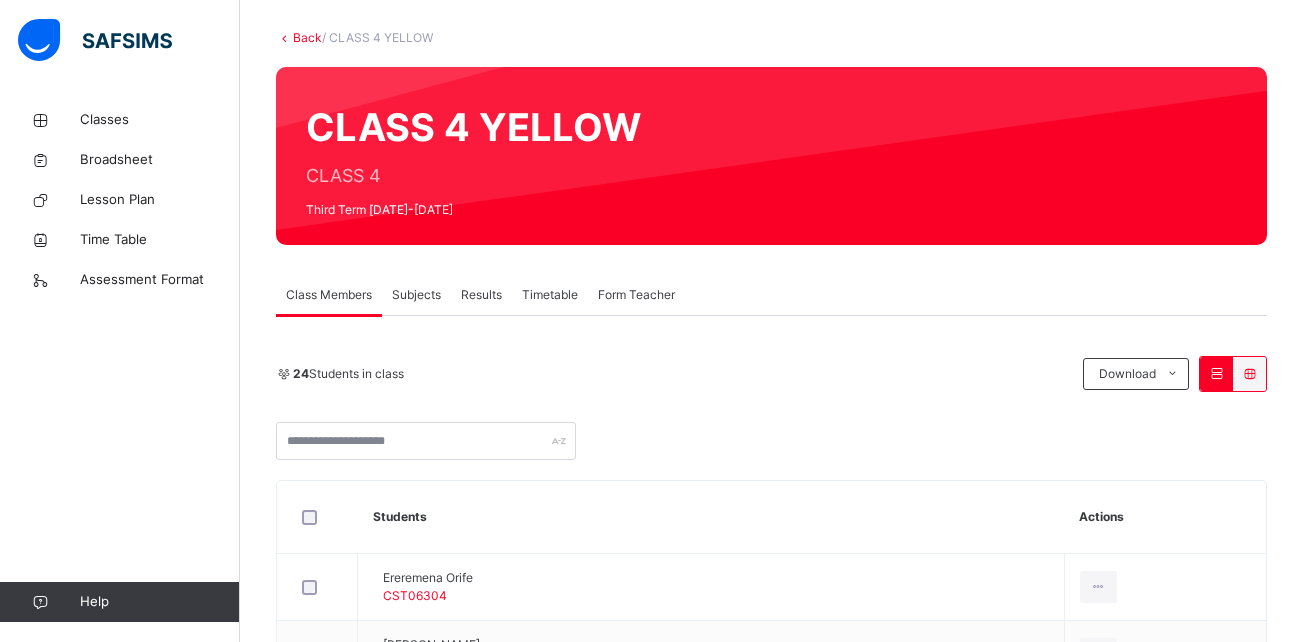 scroll, scrollTop: 0, scrollLeft: 0, axis: both 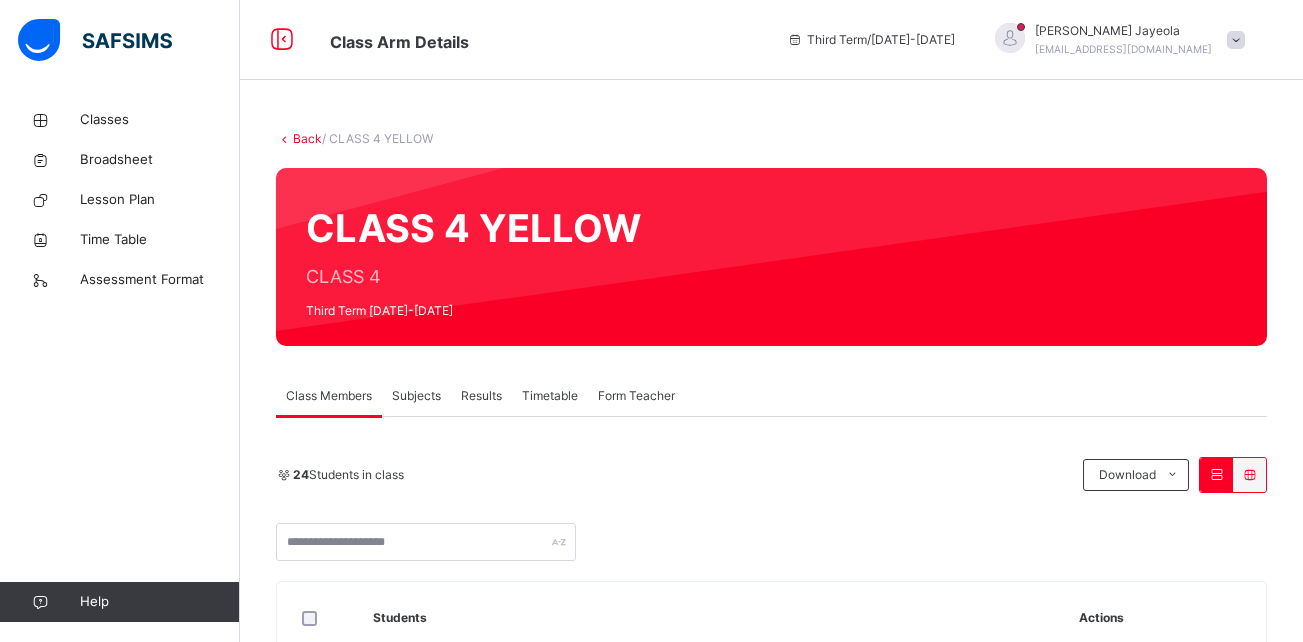click on "Subjects" at bounding box center (416, 396) 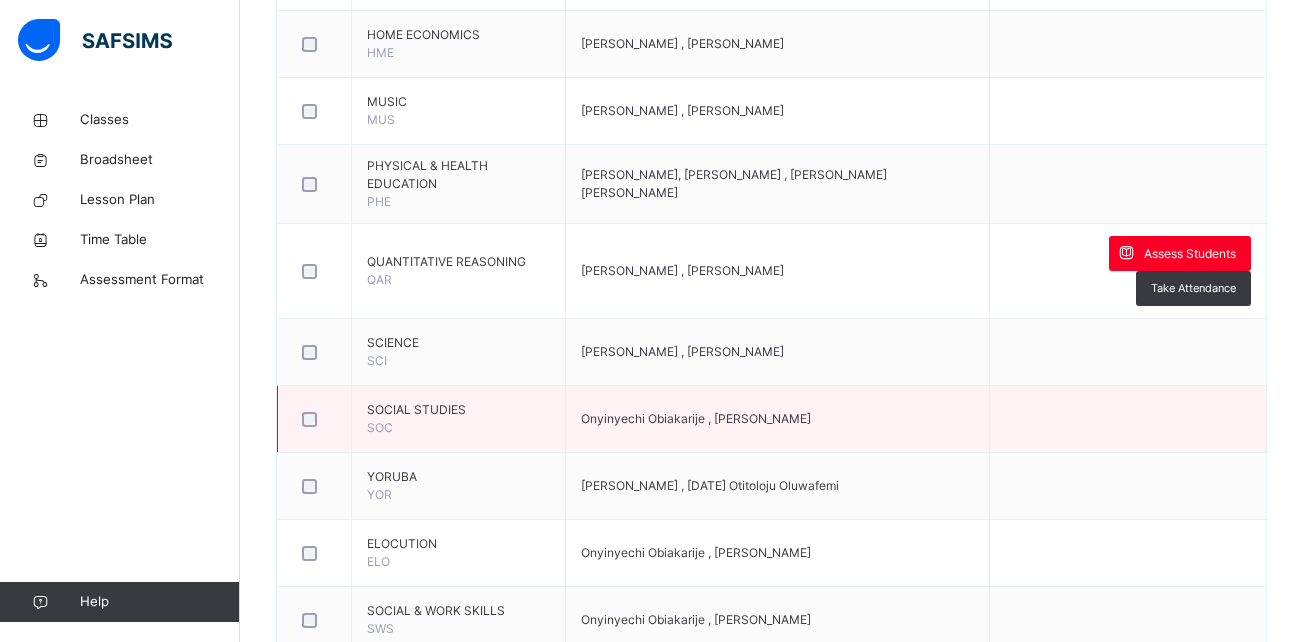 scroll, scrollTop: 754, scrollLeft: 0, axis: vertical 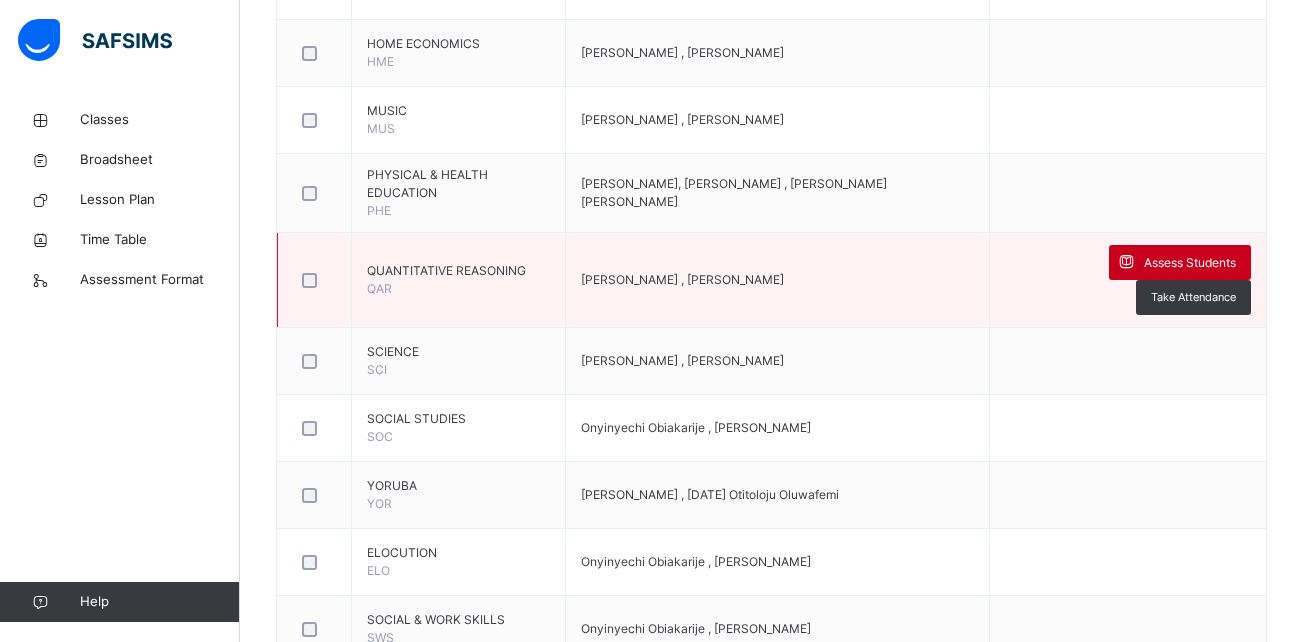 click on "Assess Students" at bounding box center [1190, 263] 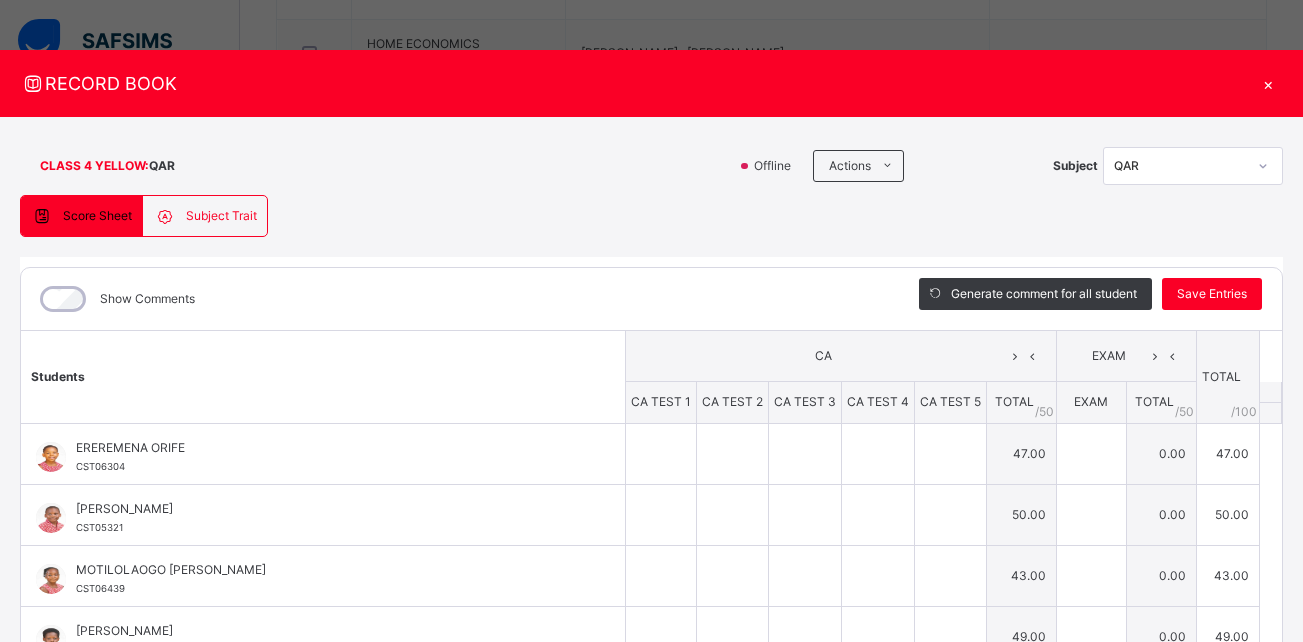 type on "**" 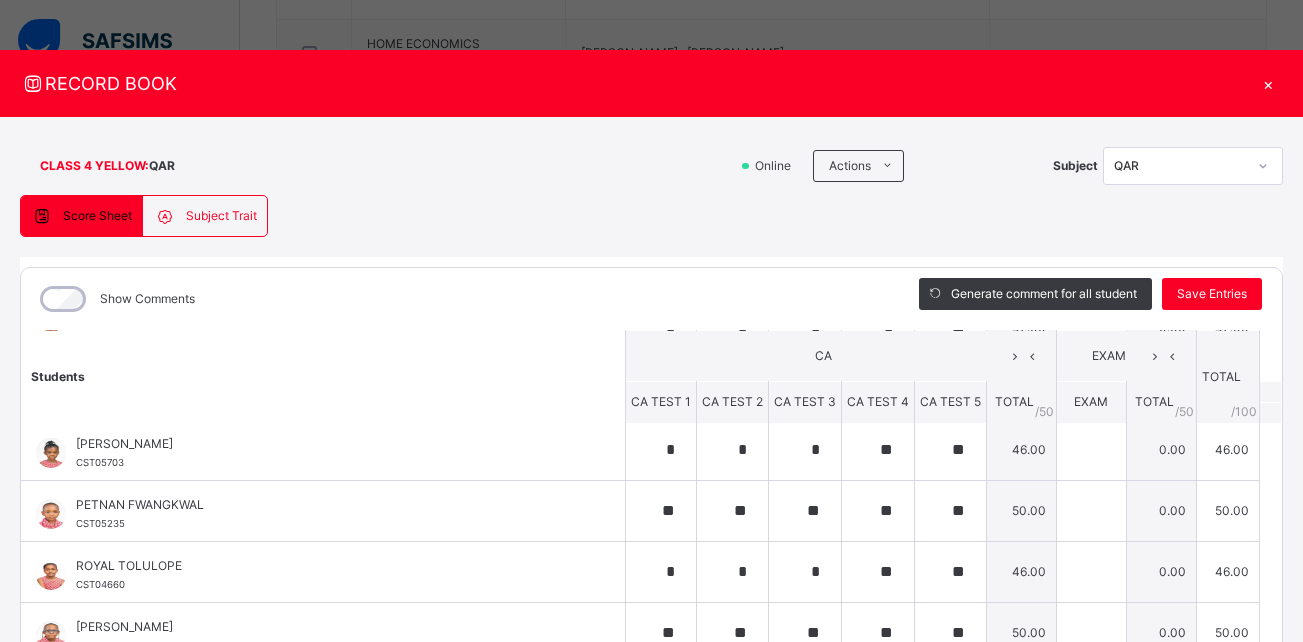 scroll, scrollTop: 1058, scrollLeft: 0, axis: vertical 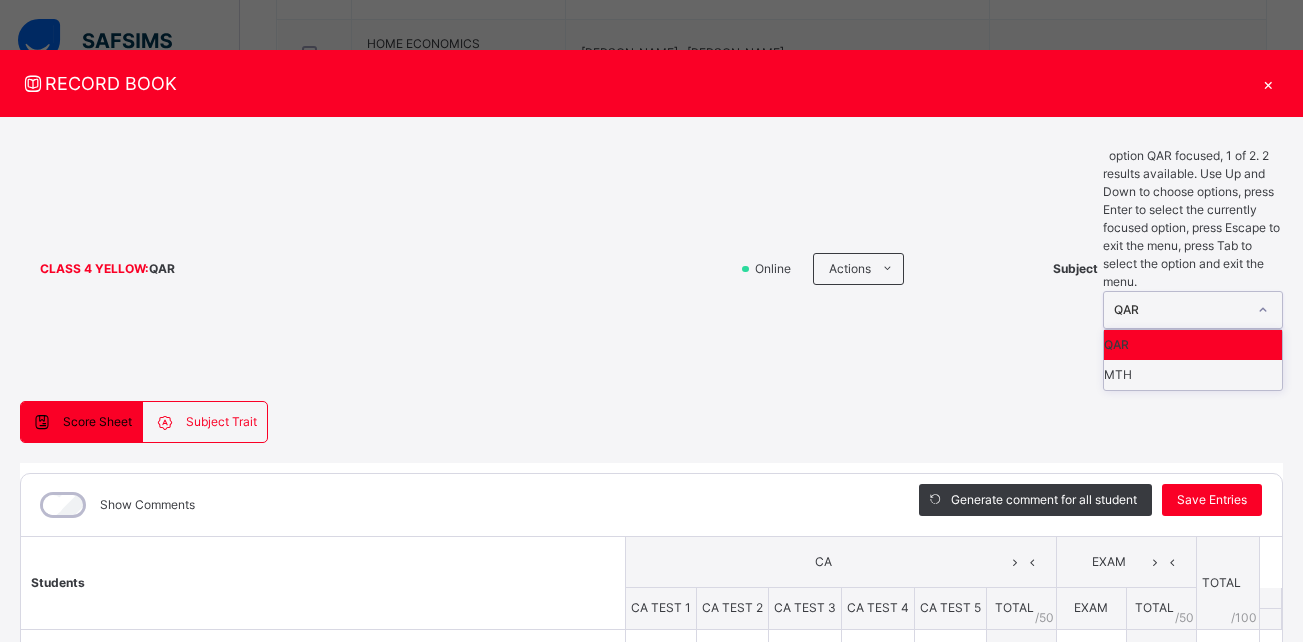 click 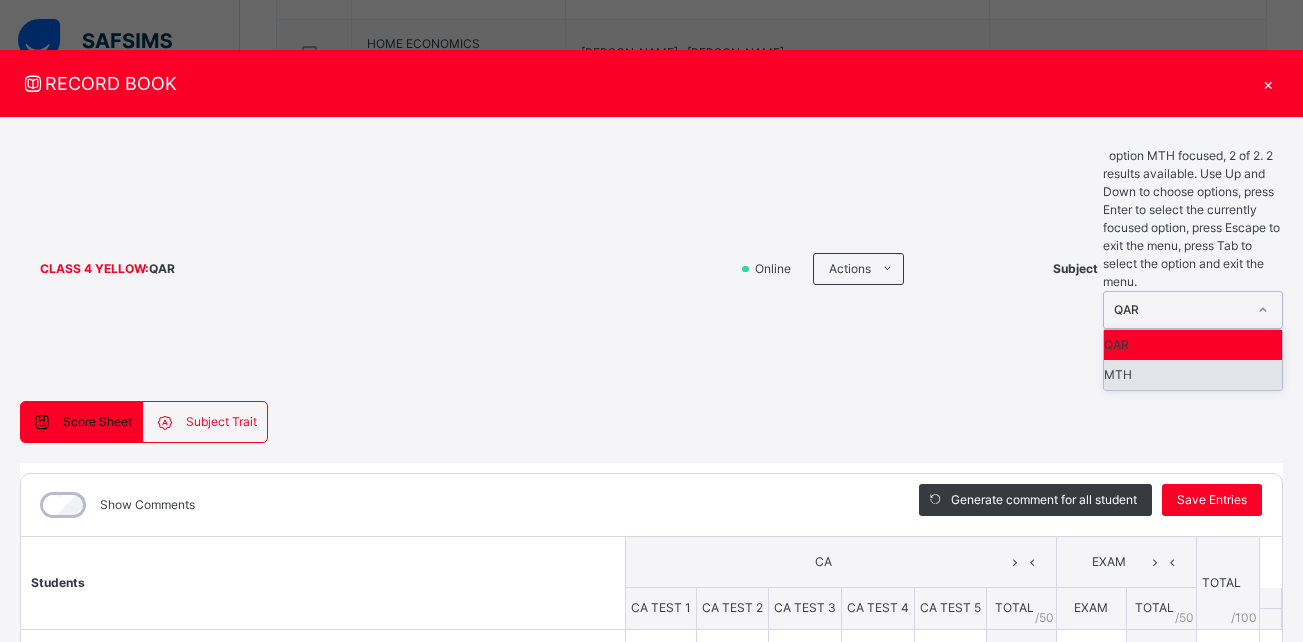 click on "MTH" at bounding box center [1193, 375] 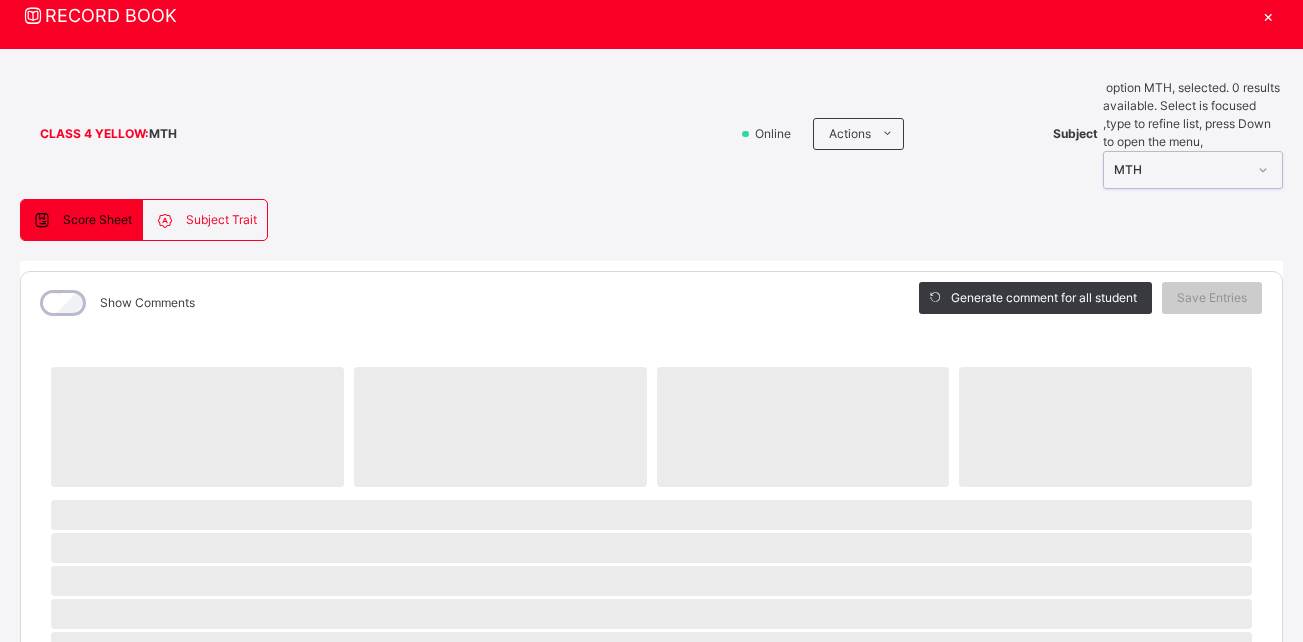 scroll, scrollTop: 75, scrollLeft: 0, axis: vertical 